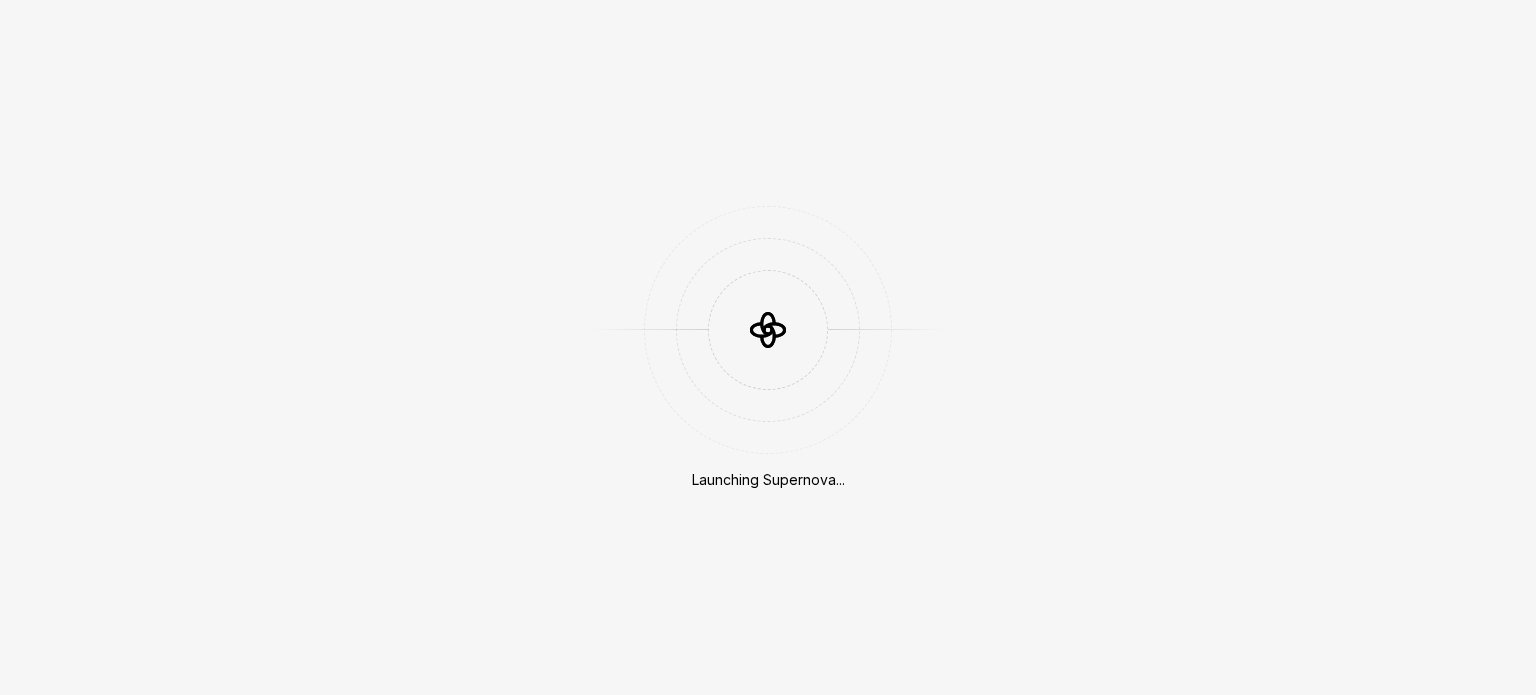 scroll, scrollTop: 0, scrollLeft: 0, axis: both 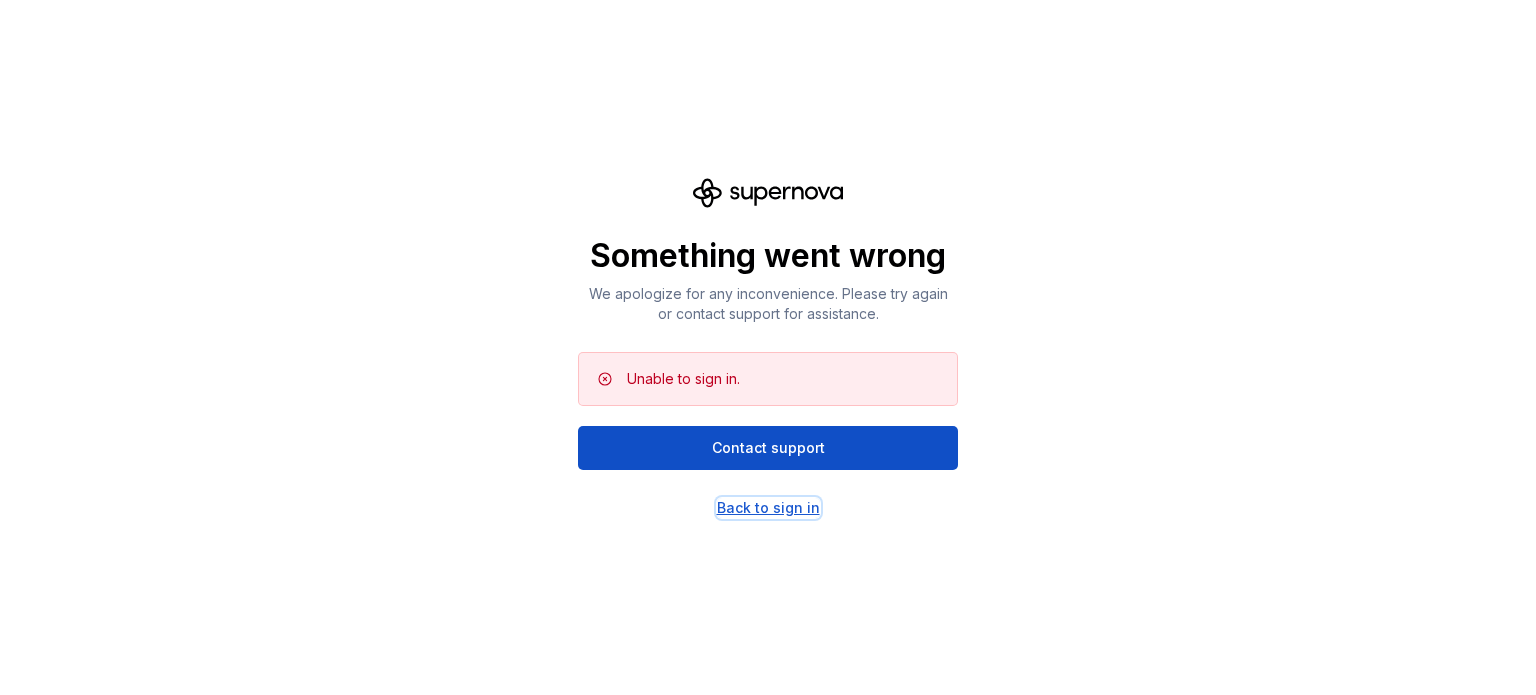 click on "Back to sign in" at bounding box center (768, 508) 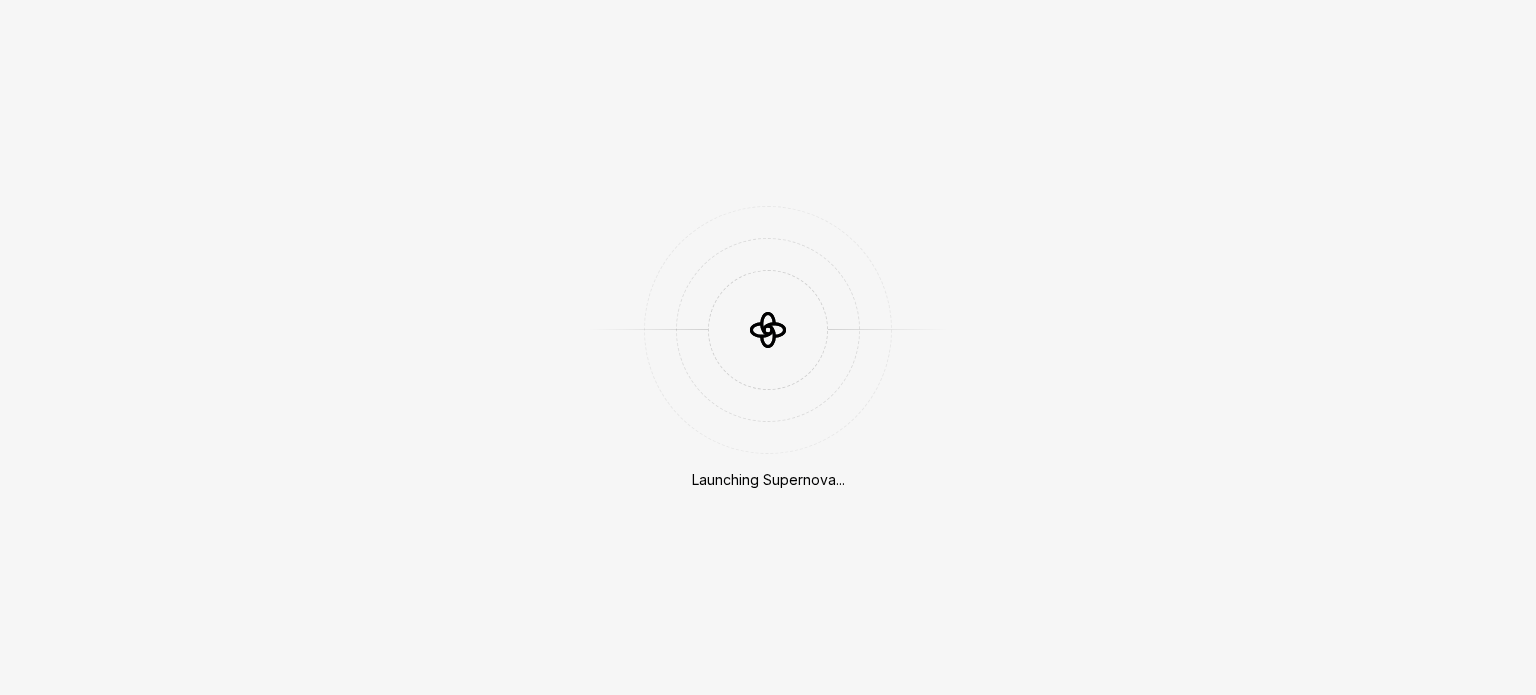 scroll, scrollTop: 0, scrollLeft: 0, axis: both 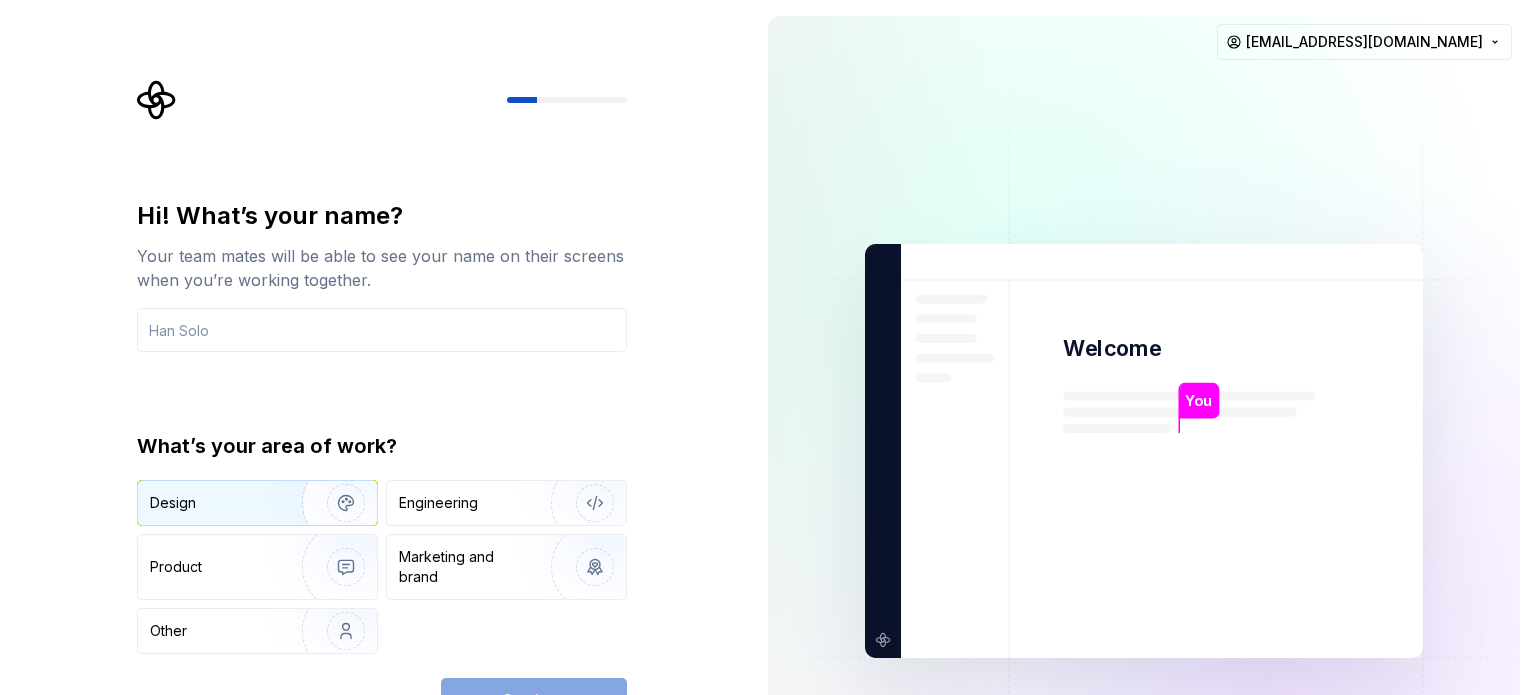 click at bounding box center (333, 503) 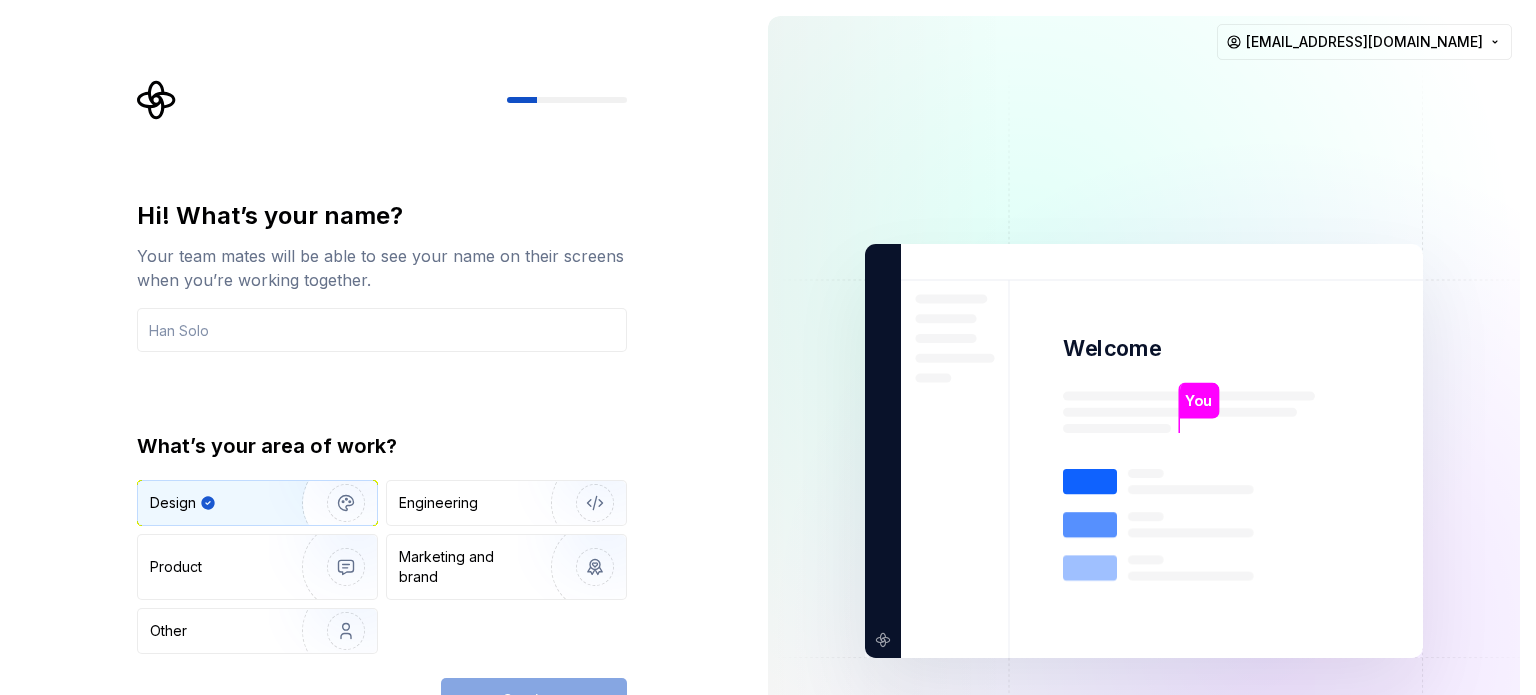 click on "Continue" at bounding box center (534, 700) 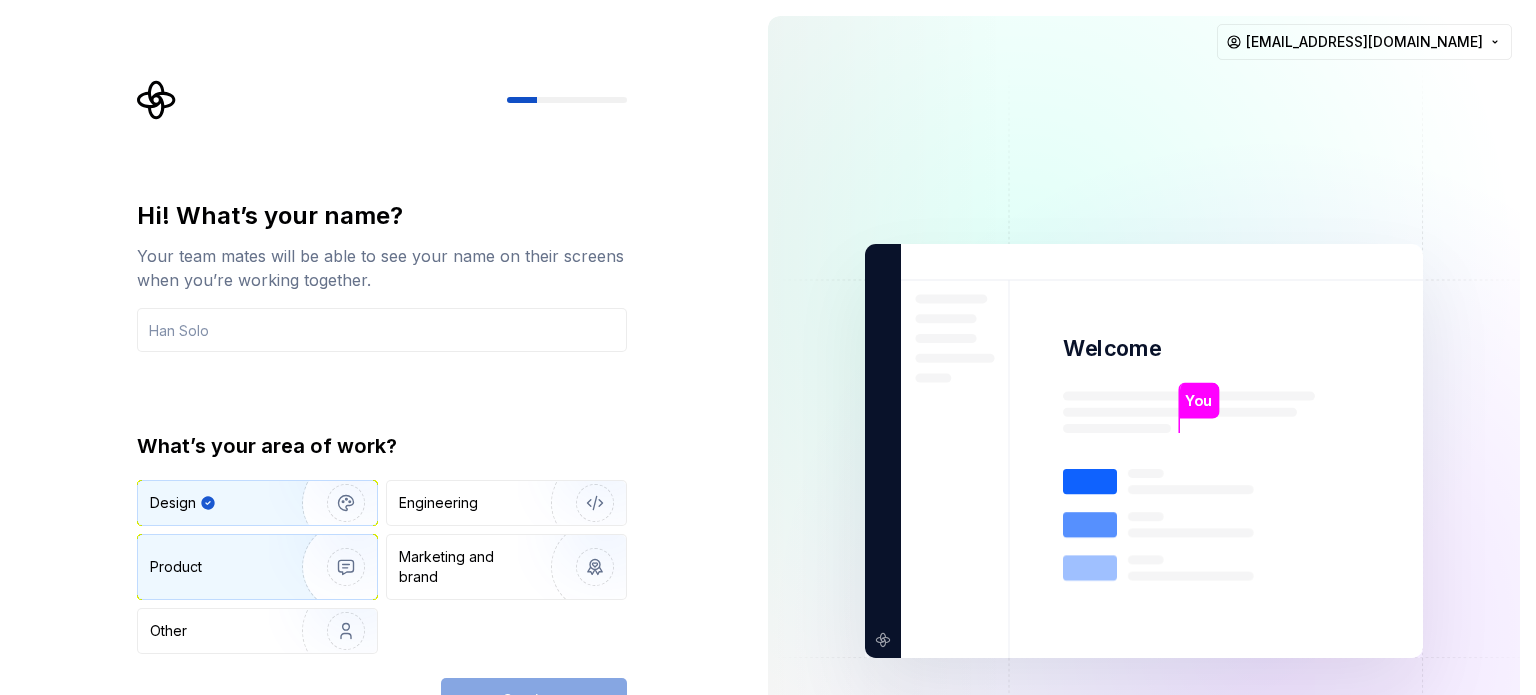 click at bounding box center [333, 567] 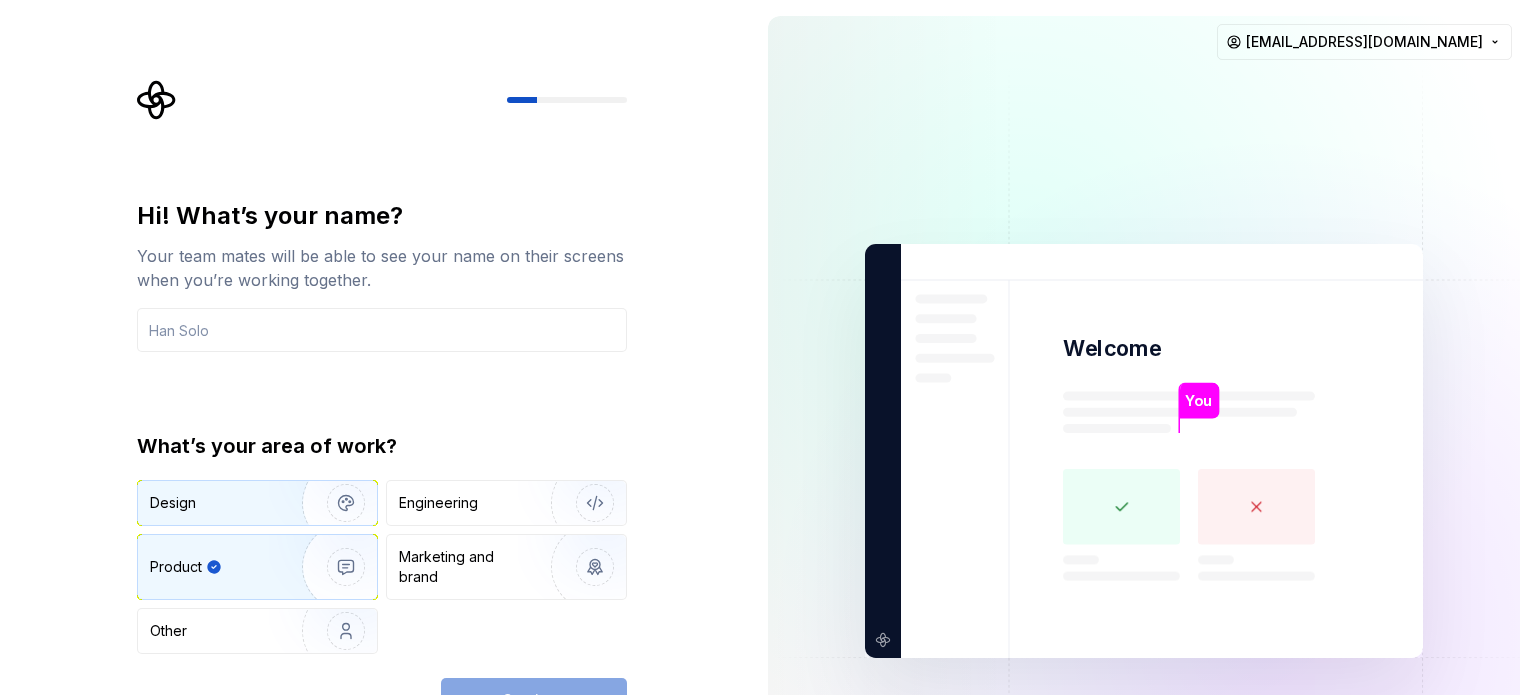 click at bounding box center (333, 503) 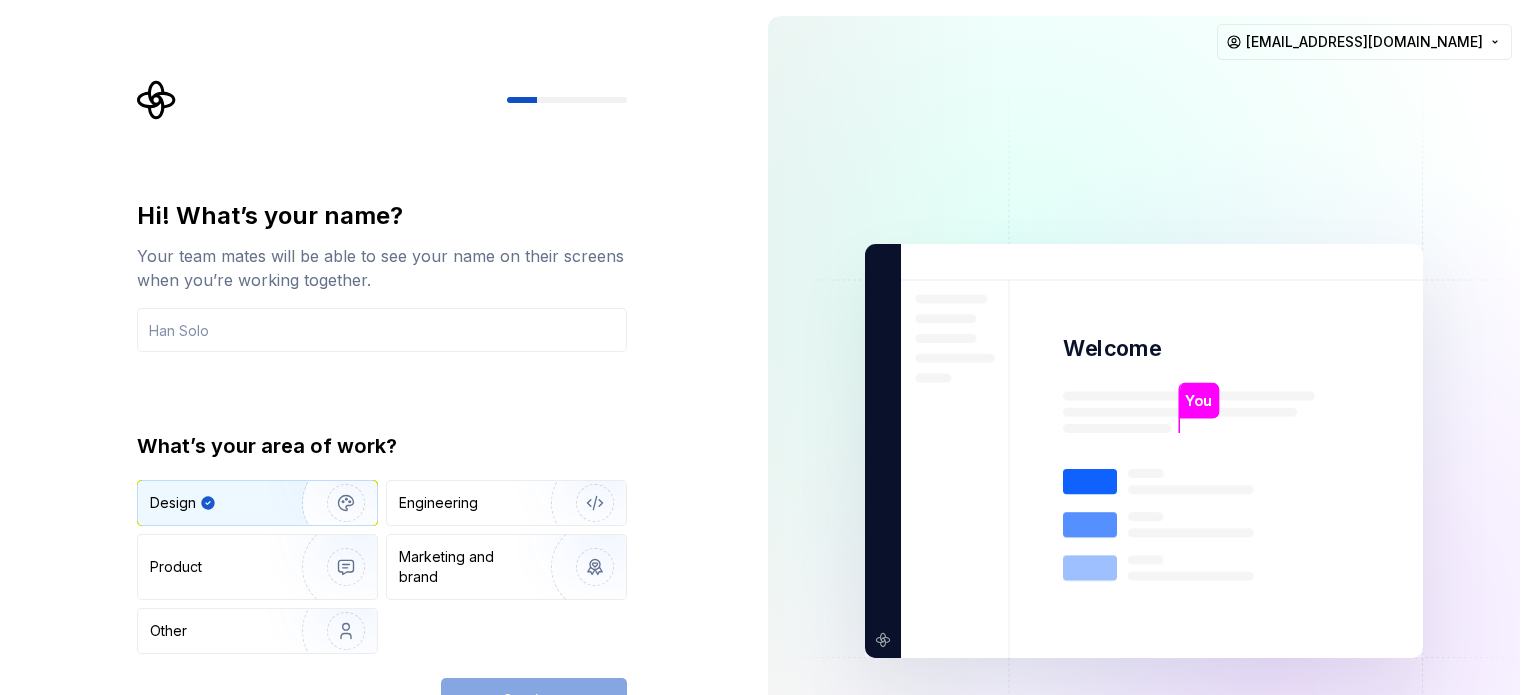 click on "Continue" at bounding box center (534, 700) 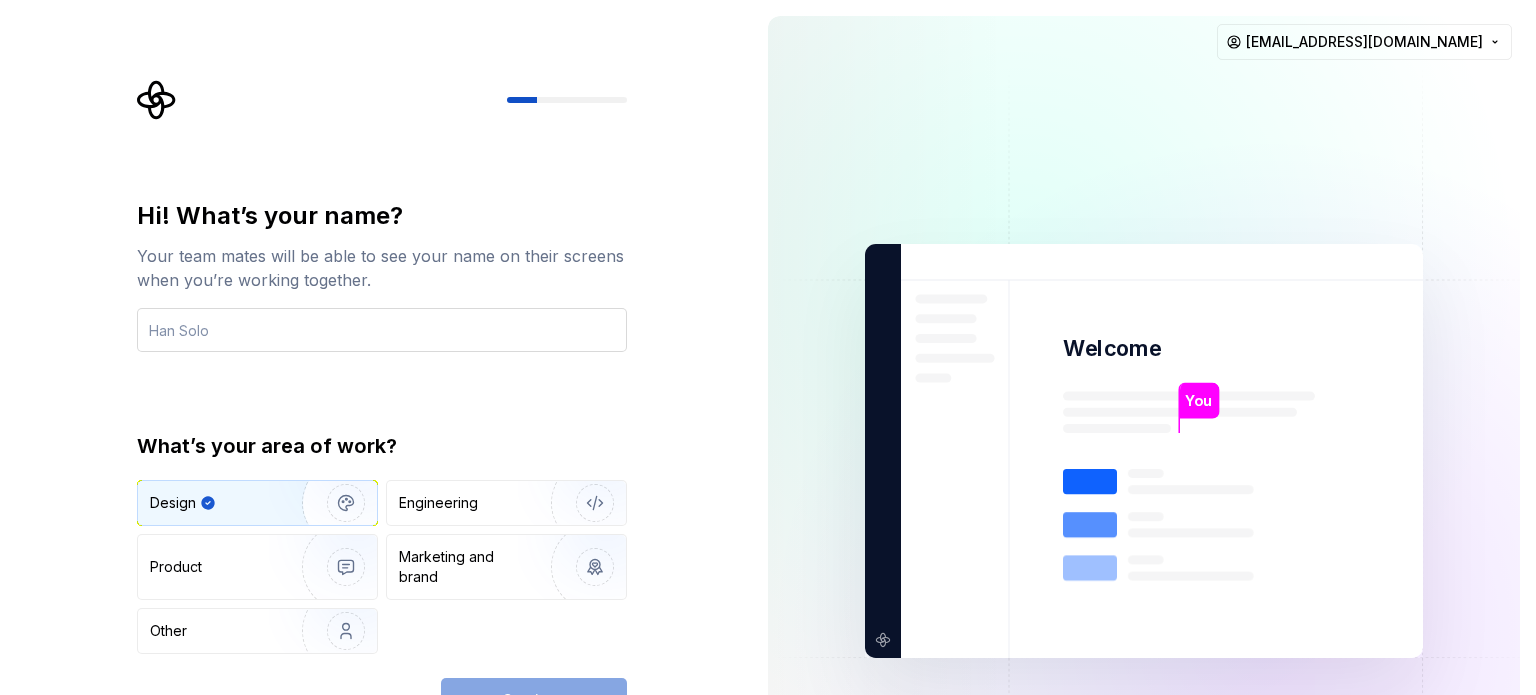 click at bounding box center [382, 330] 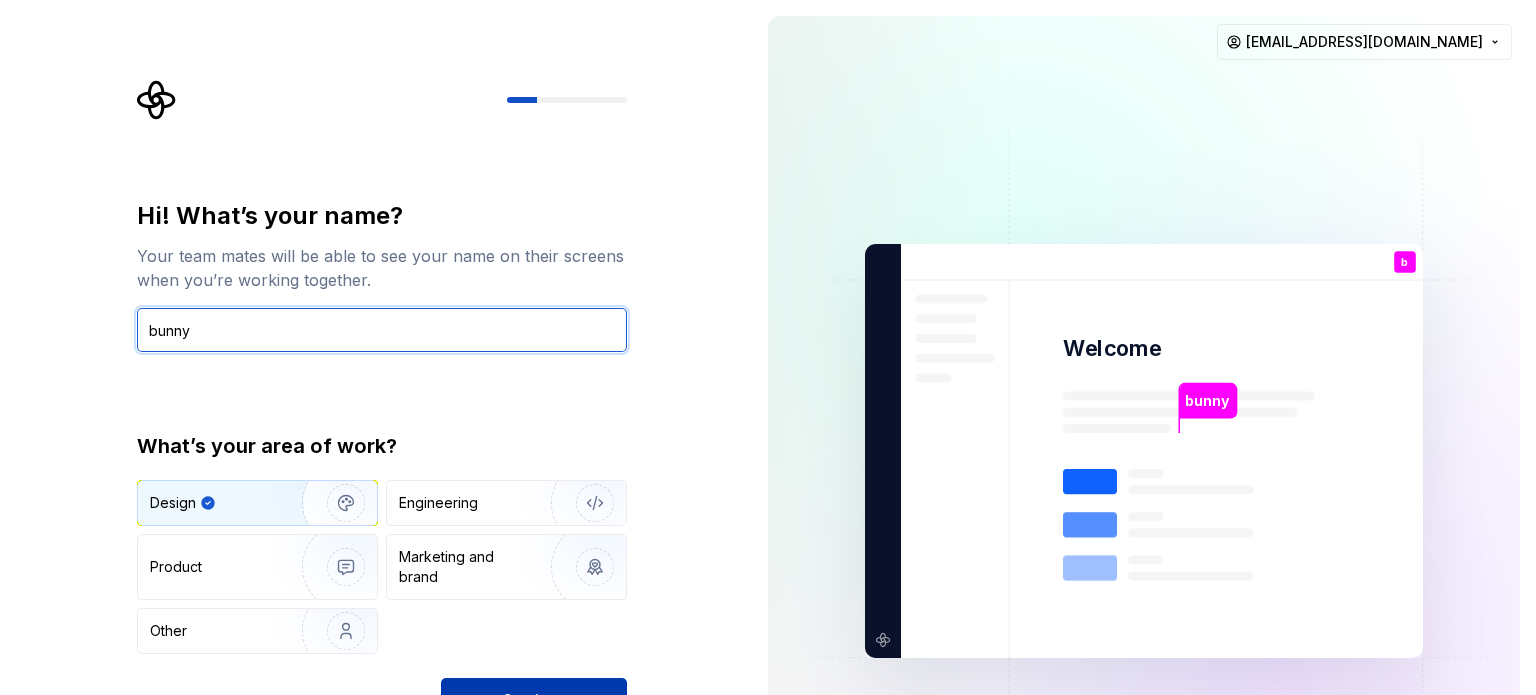 type on "bunny" 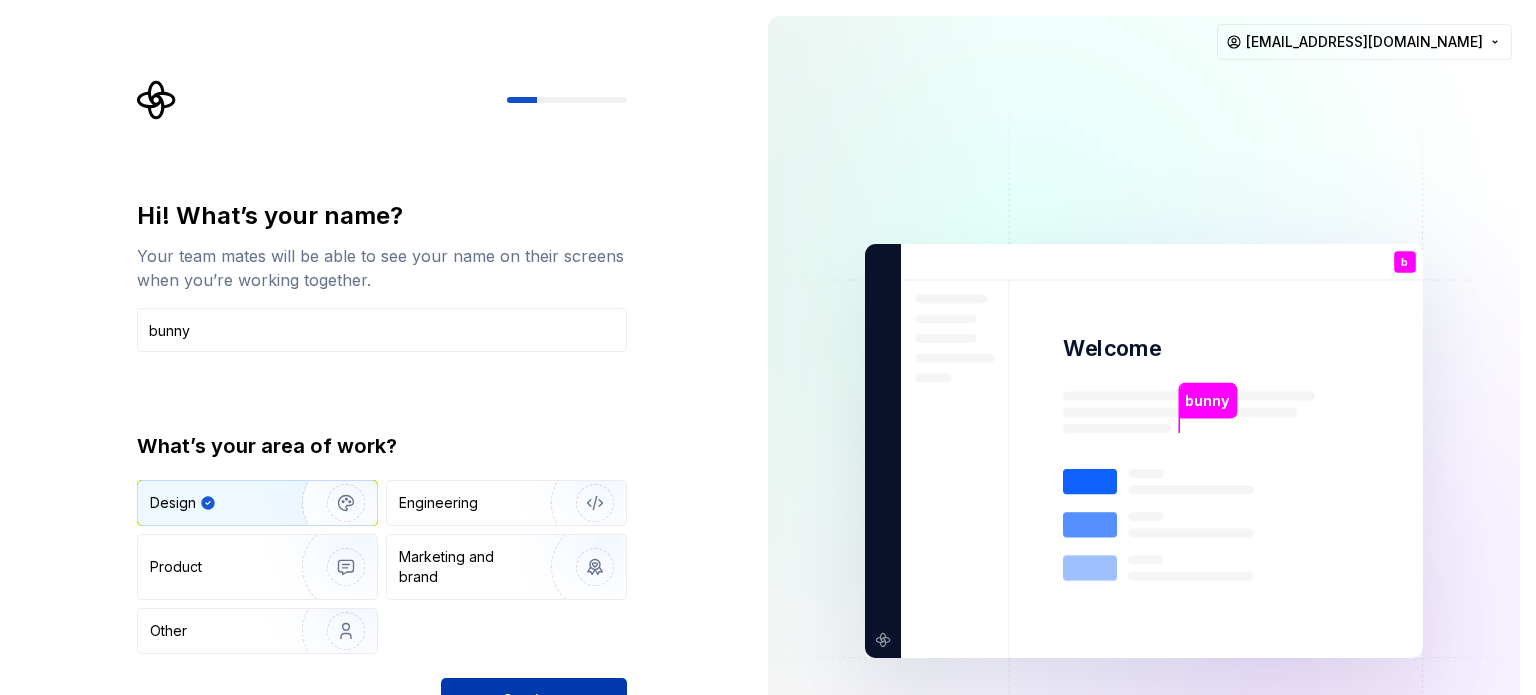click on "Continue" at bounding box center (534, 700) 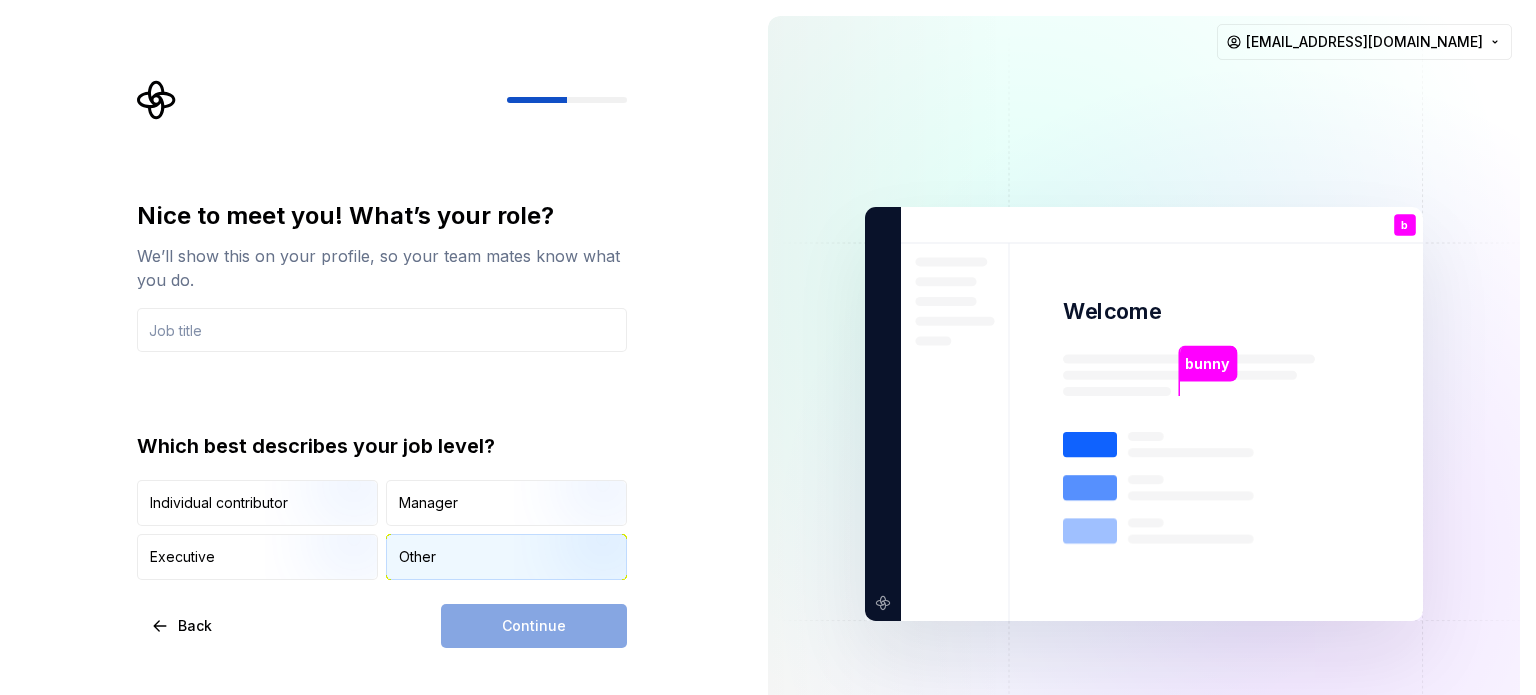 click on "Other" at bounding box center [506, 557] 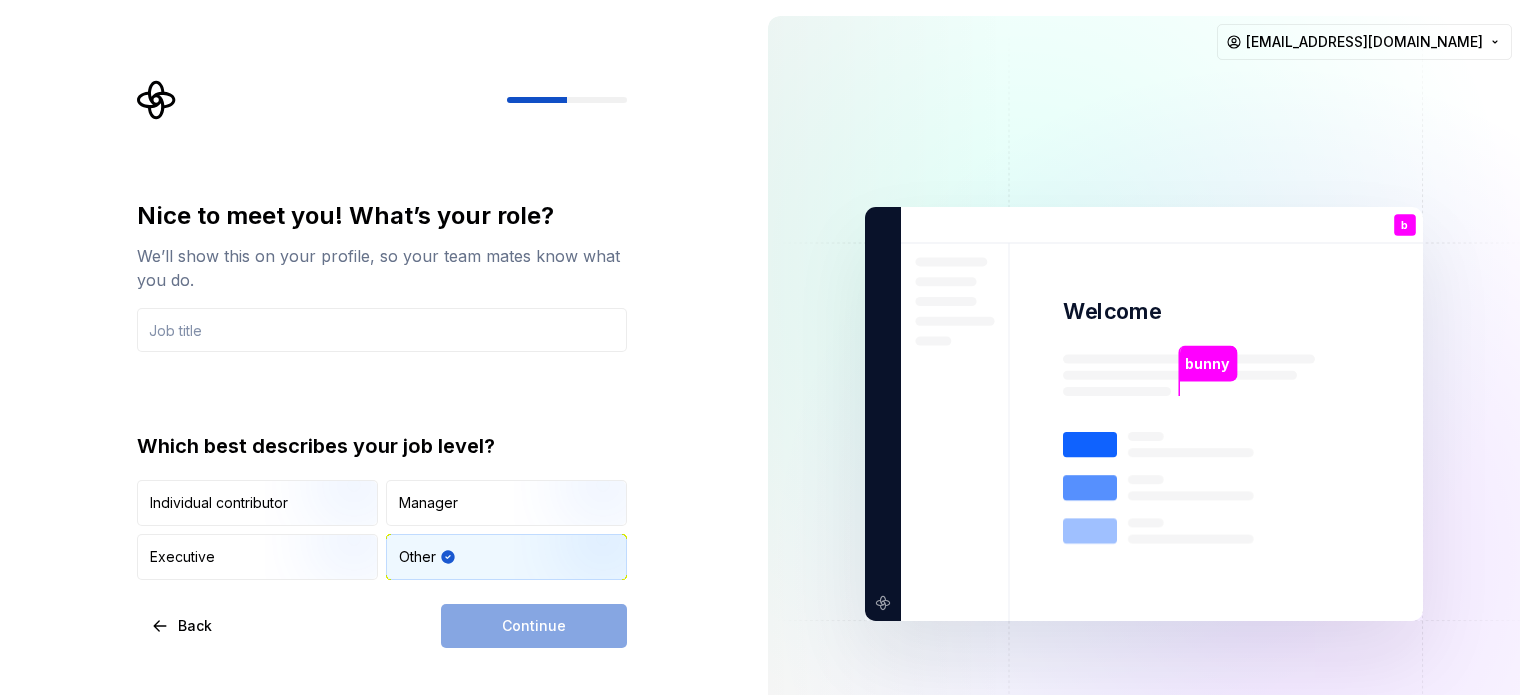 click on "Nice to meet you! What’s your role? We’ll show this on your profile, so your team mates know what you do. Which best describes your job level? Individual contributor Manager Executive Other" at bounding box center (382, 390) 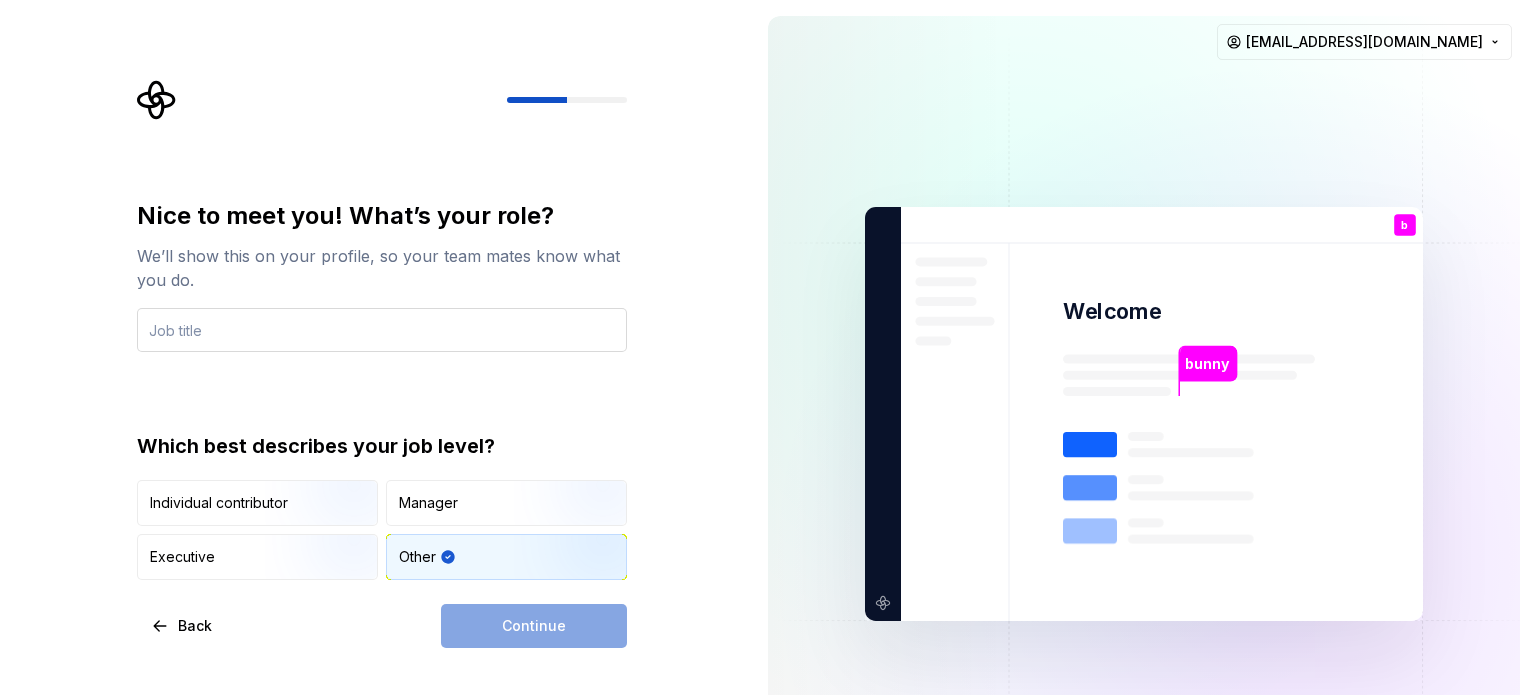 click at bounding box center (382, 330) 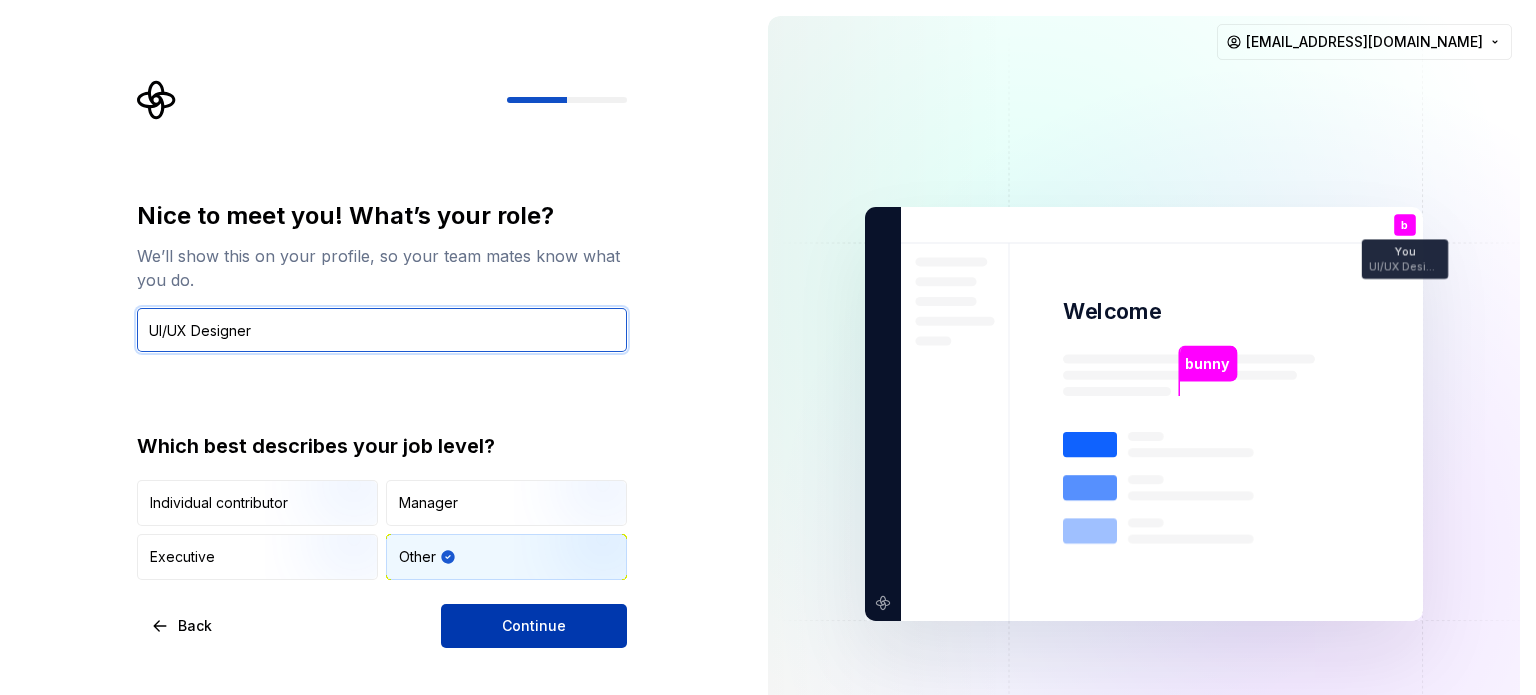 type on "UI/UX Designer" 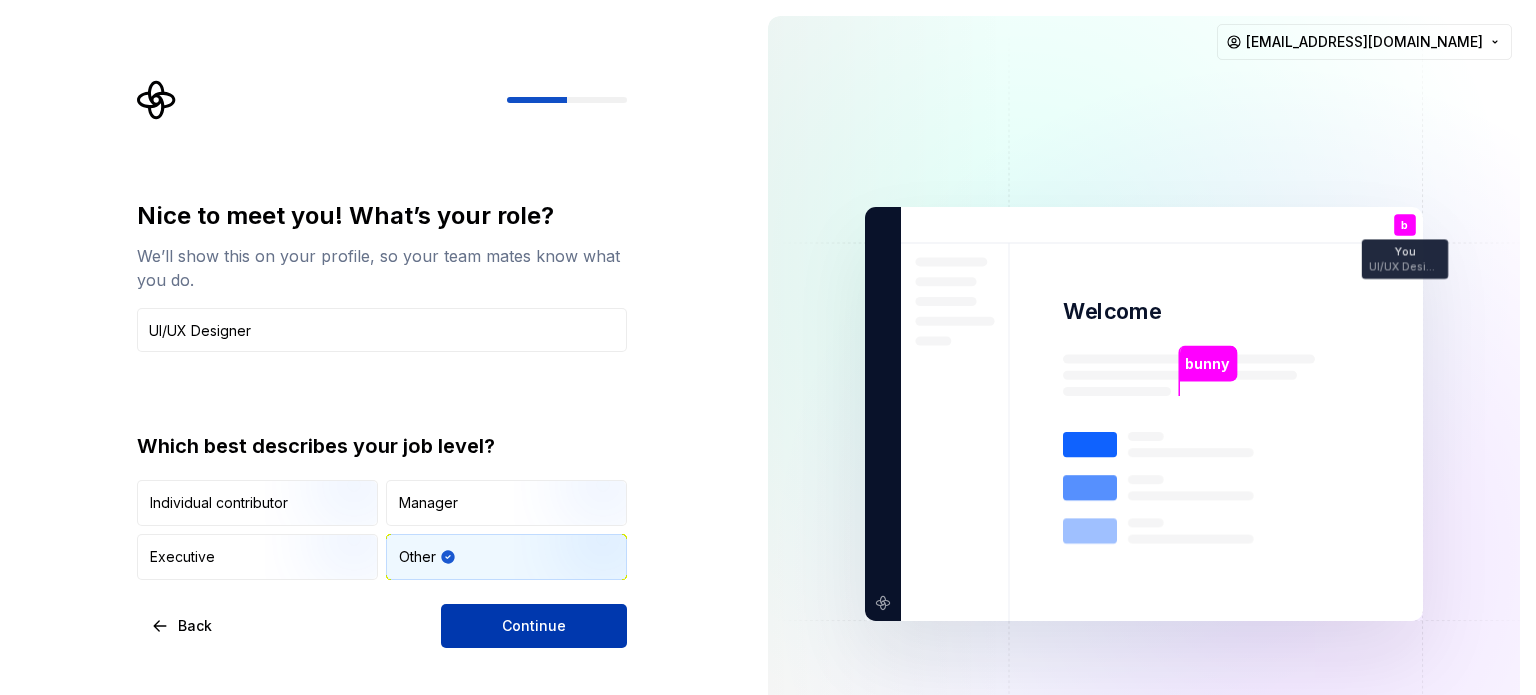 click on "Continue" at bounding box center (534, 626) 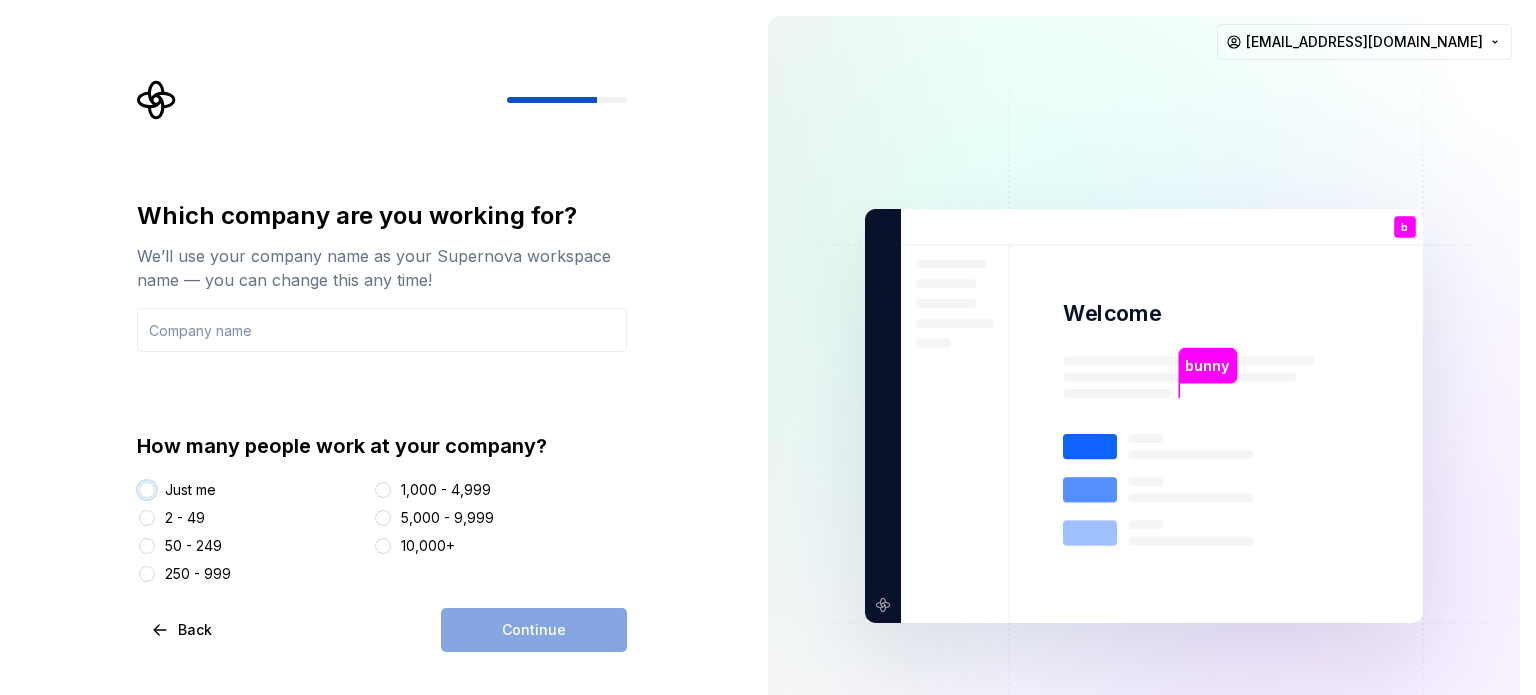 click on "Just me" at bounding box center [147, 490] 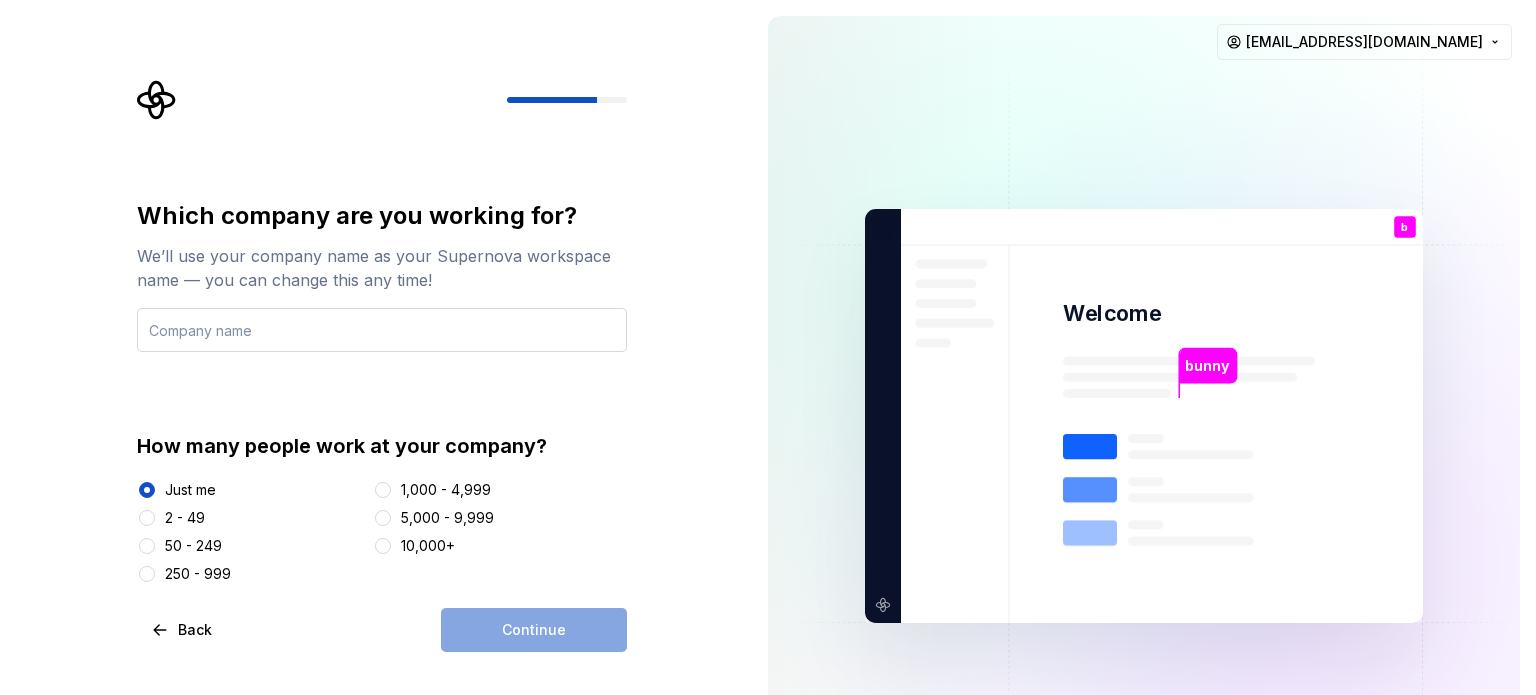 click at bounding box center [382, 330] 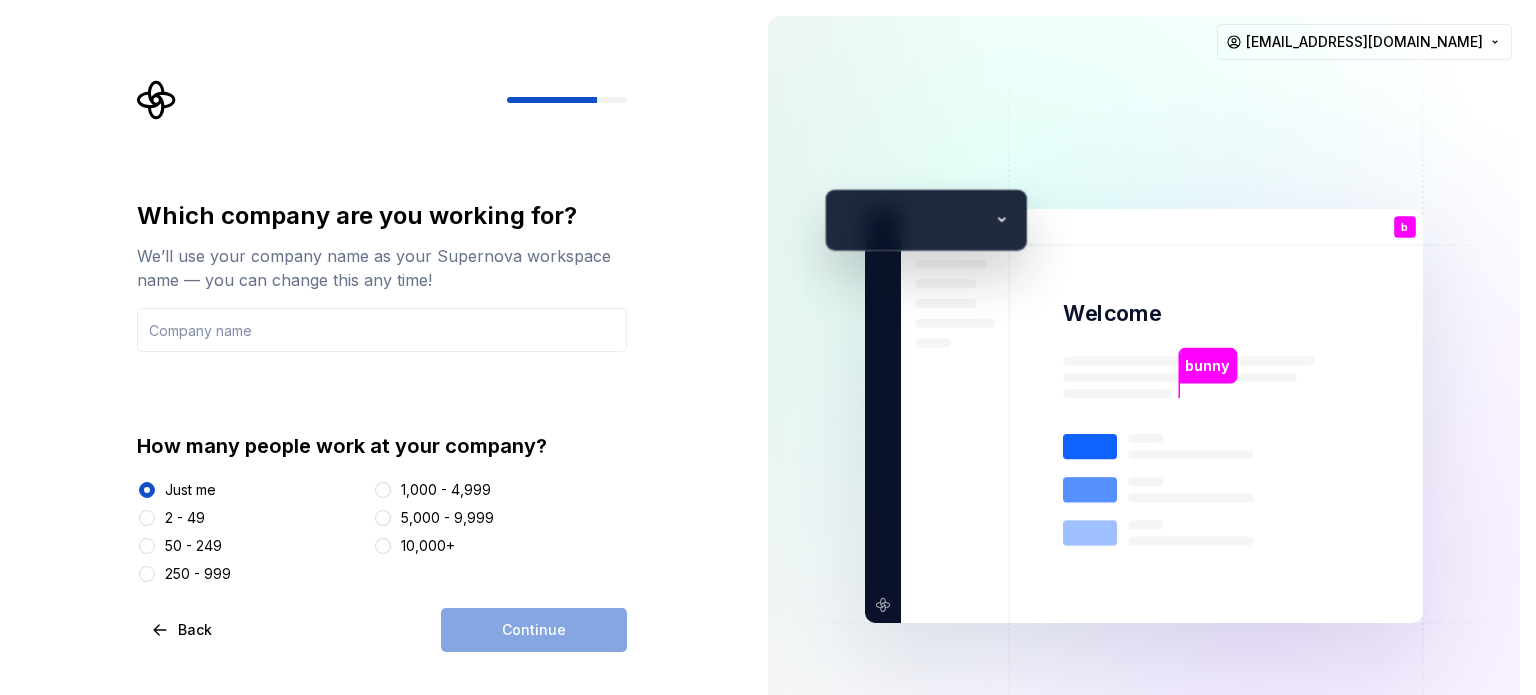 click on "Continue" at bounding box center (534, 630) 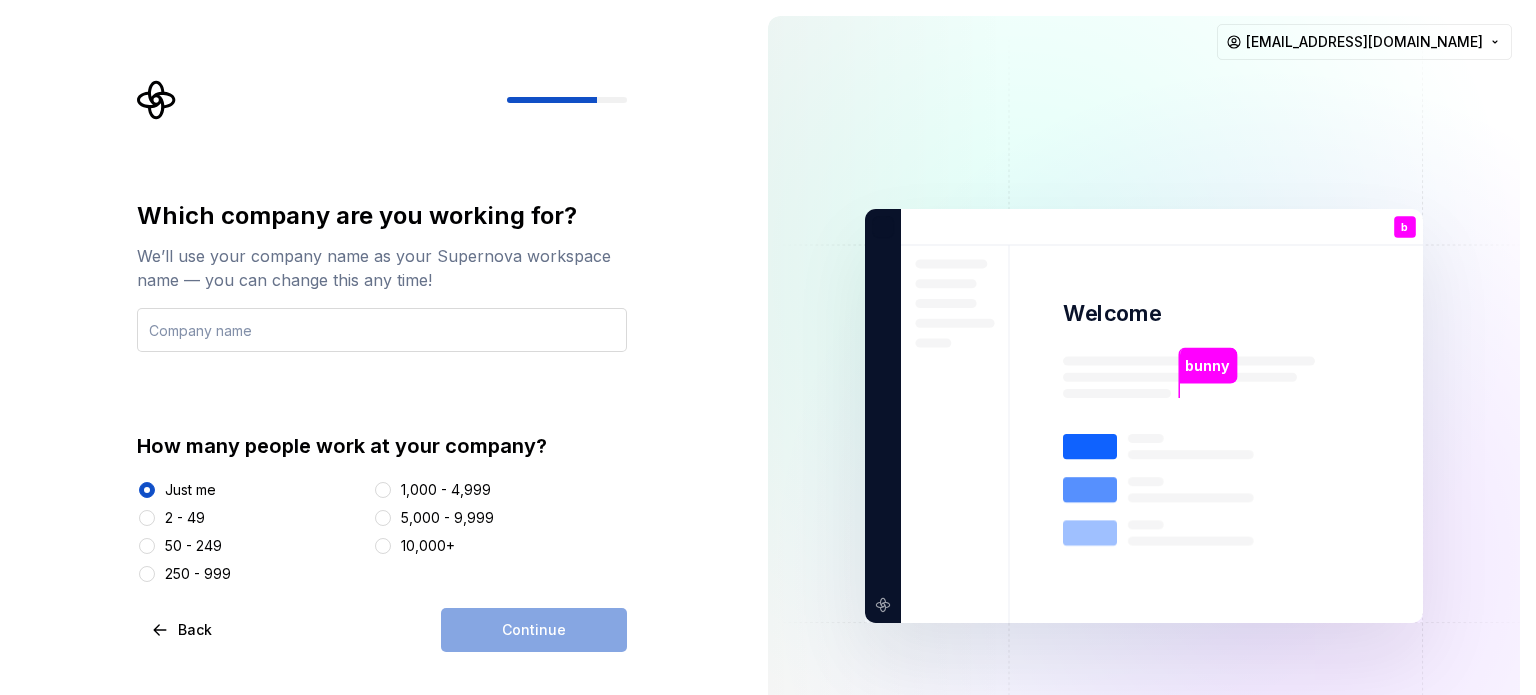 click at bounding box center (382, 330) 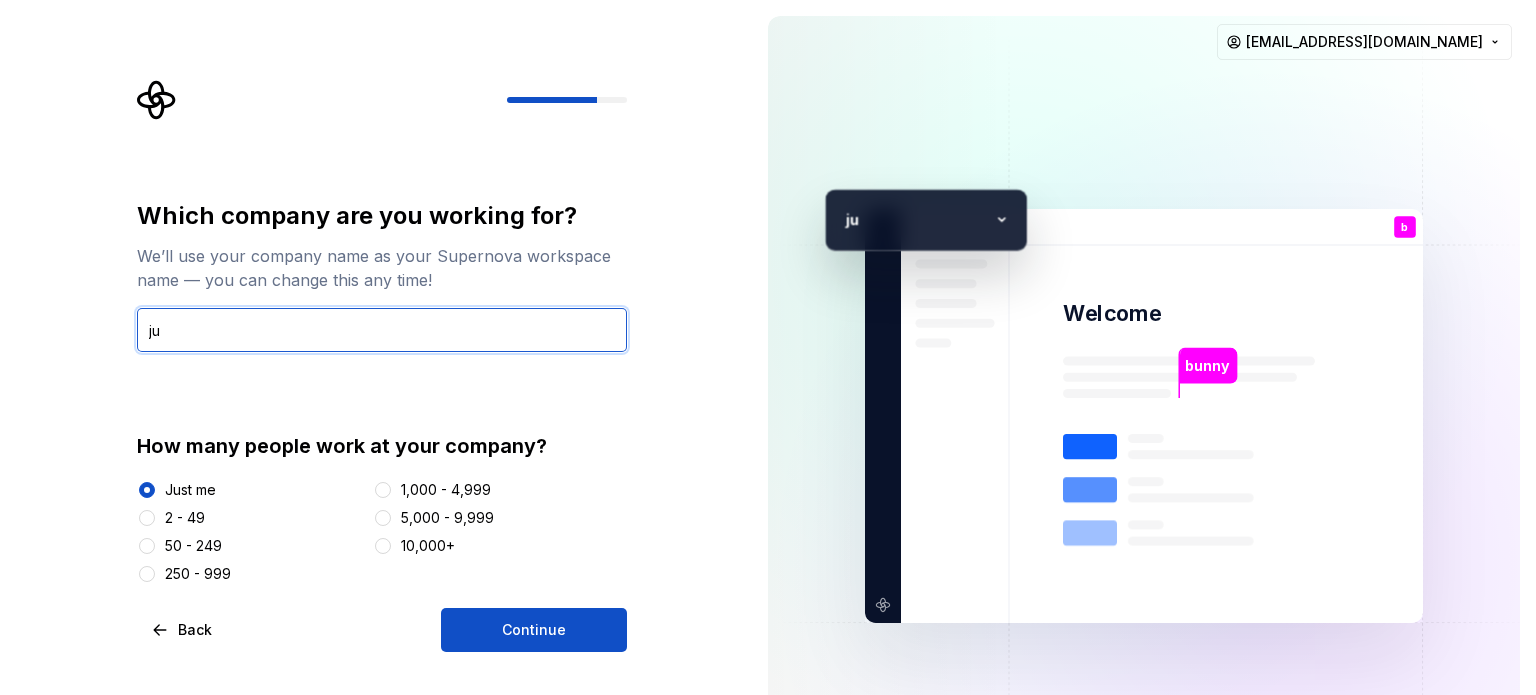 type on "j" 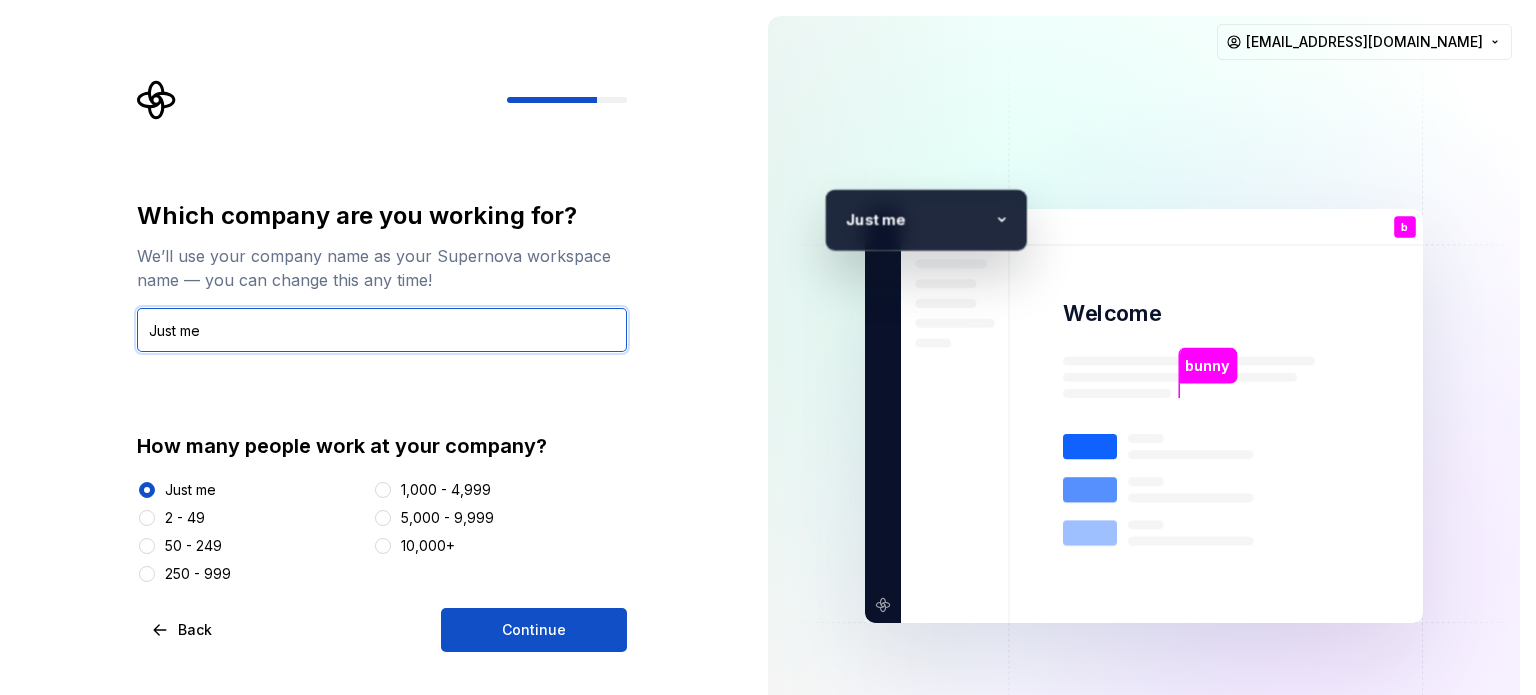 type on "Just me" 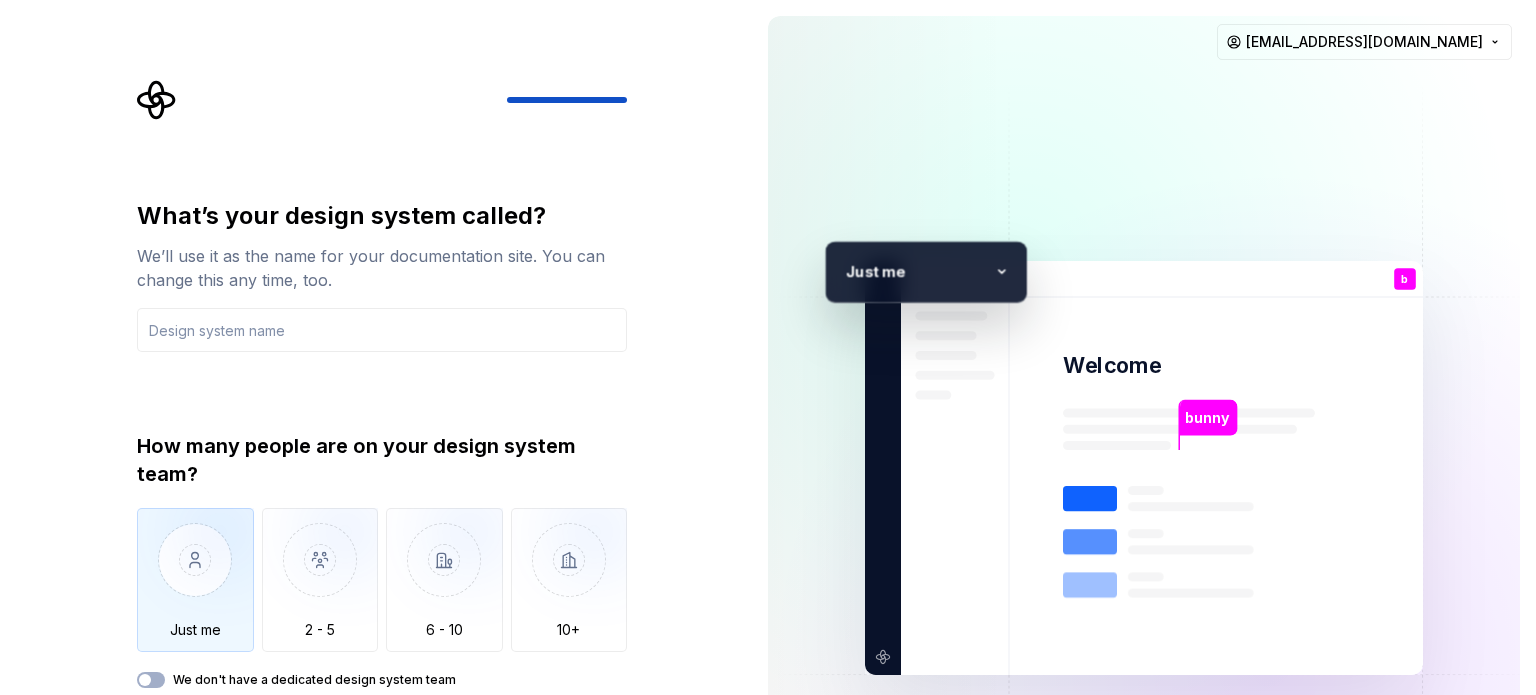 click at bounding box center [195, 575] 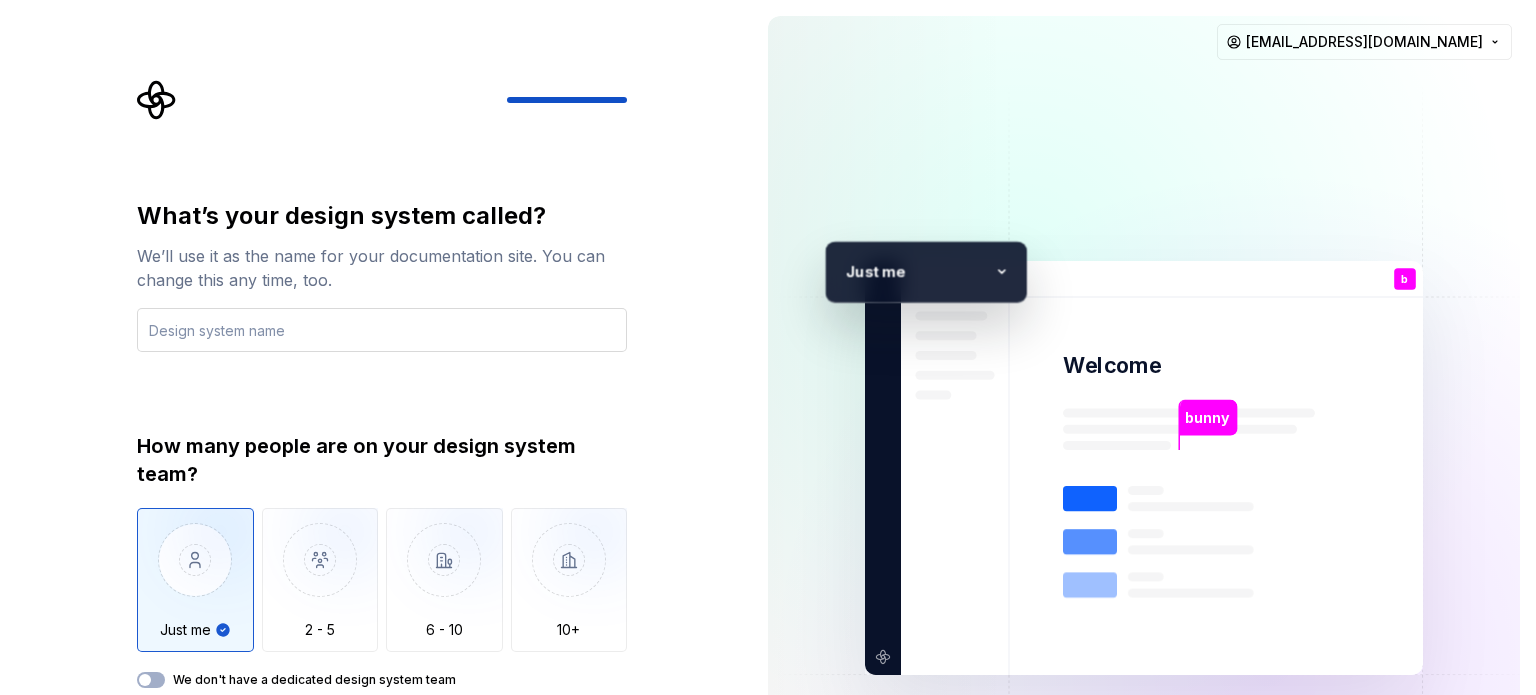 click at bounding box center [382, 330] 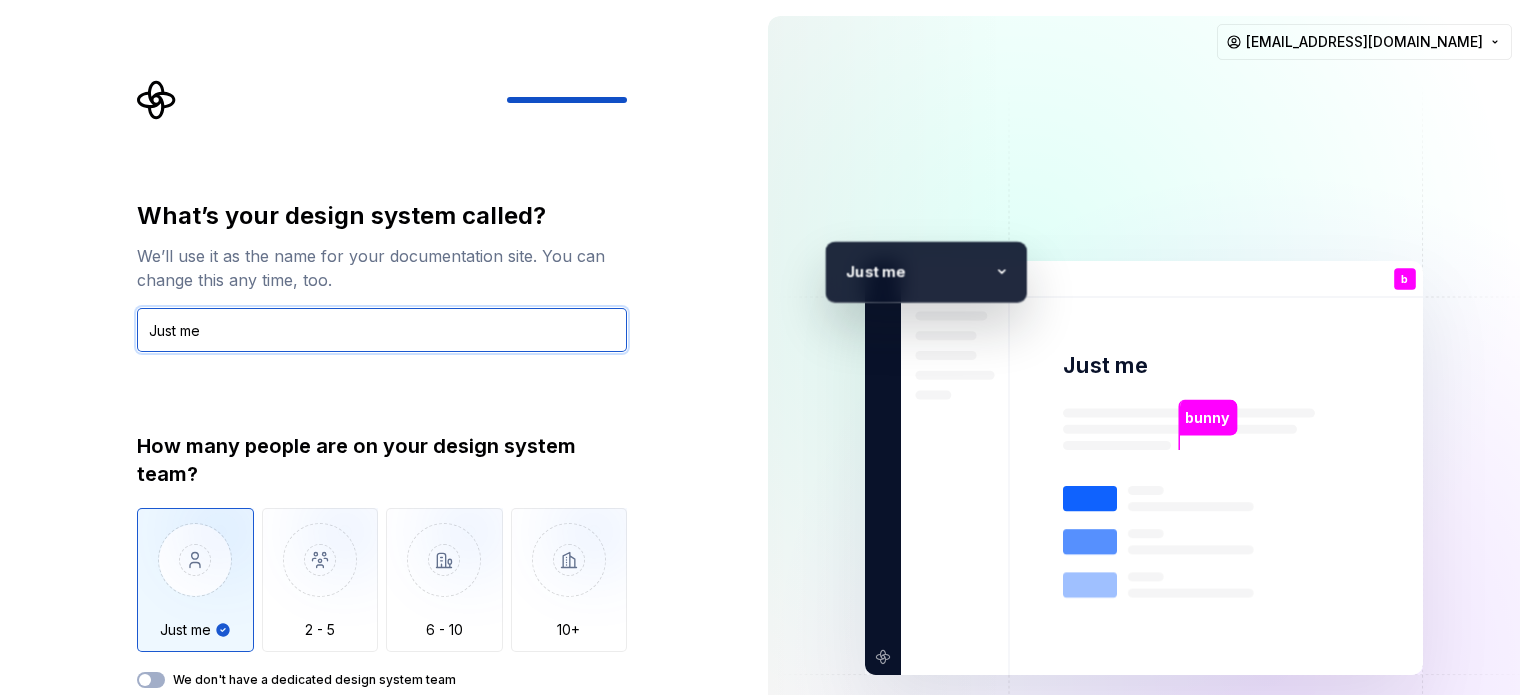 type on "Just me" 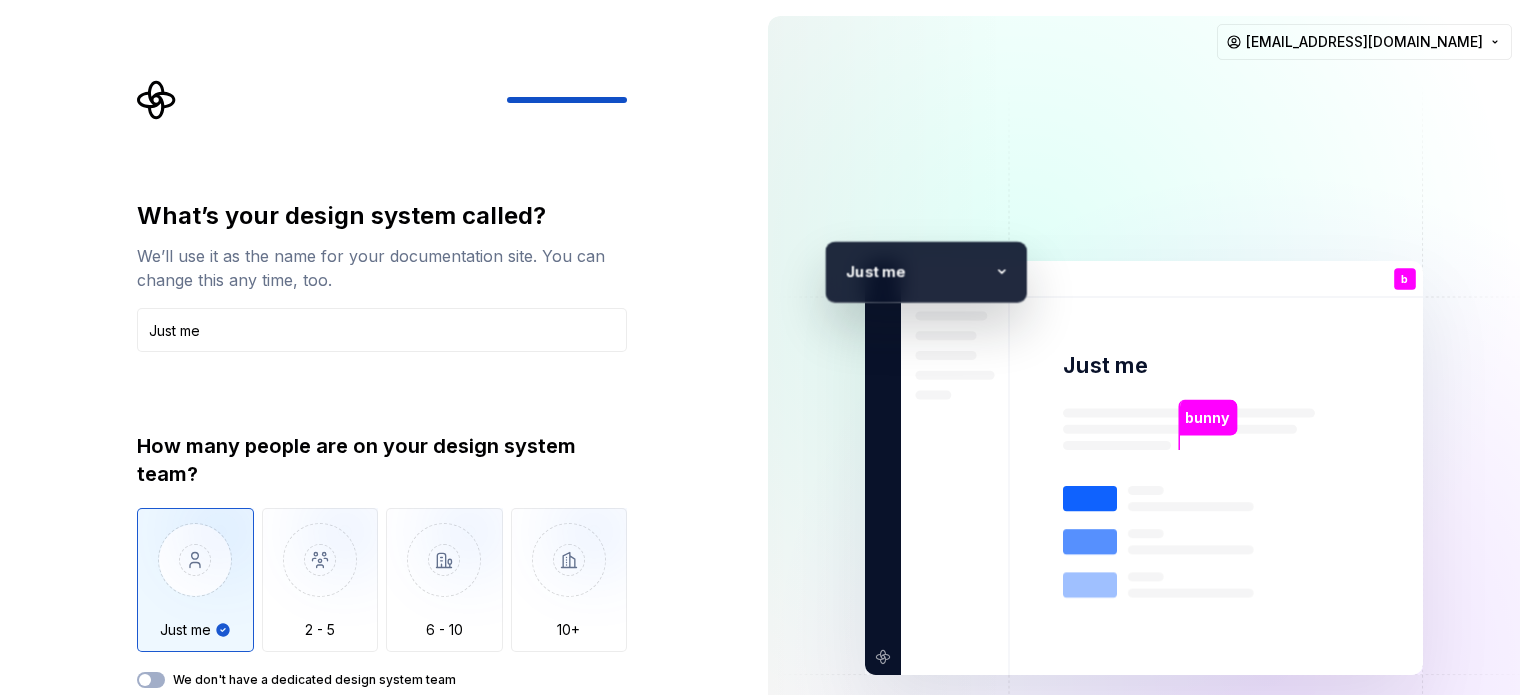 click on "What’s your design system called? We’ll use it as the name for your documentation site. You can change this any time, too. Just me How many people are on your design system team? Just me 2 - 5 6 - 10 10+ We don't have a dedicated design system team Back Open Supernova" at bounding box center [388, 418] 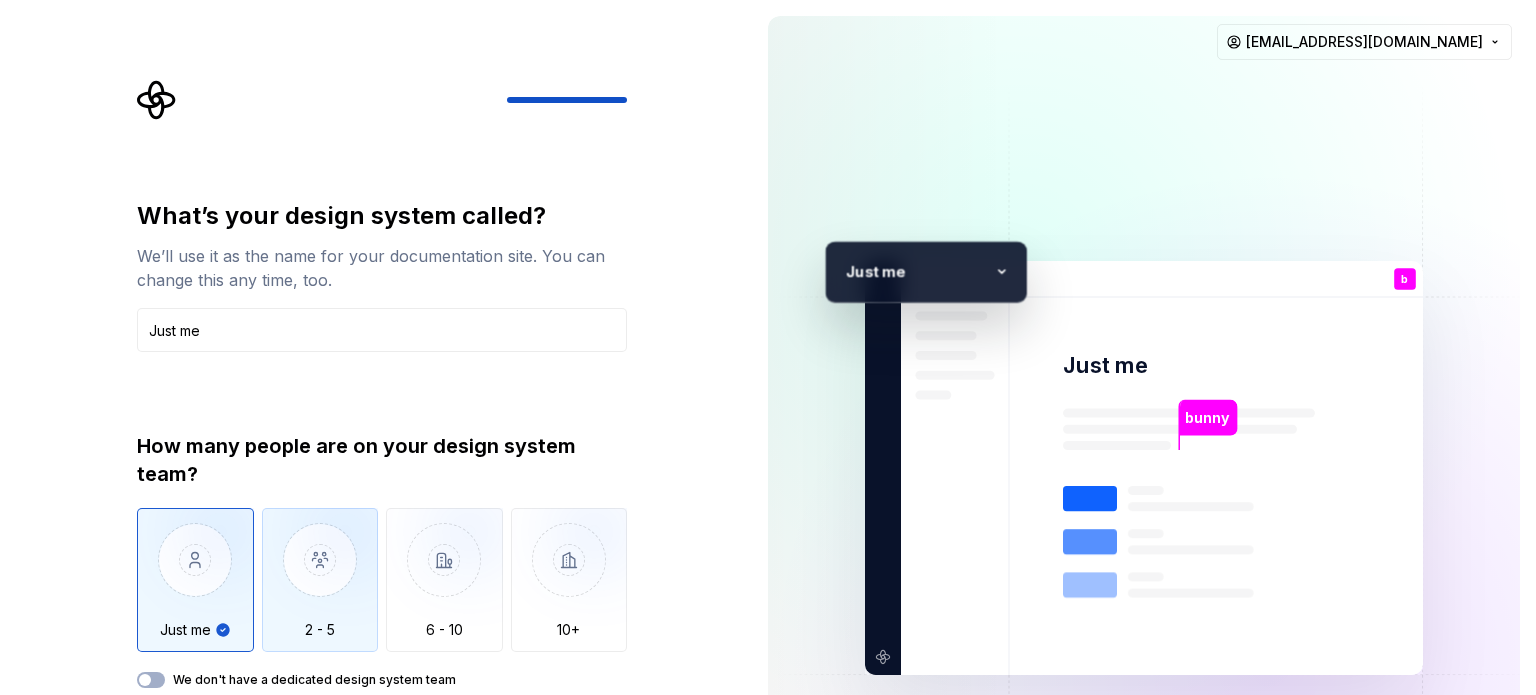 click at bounding box center [320, 575] 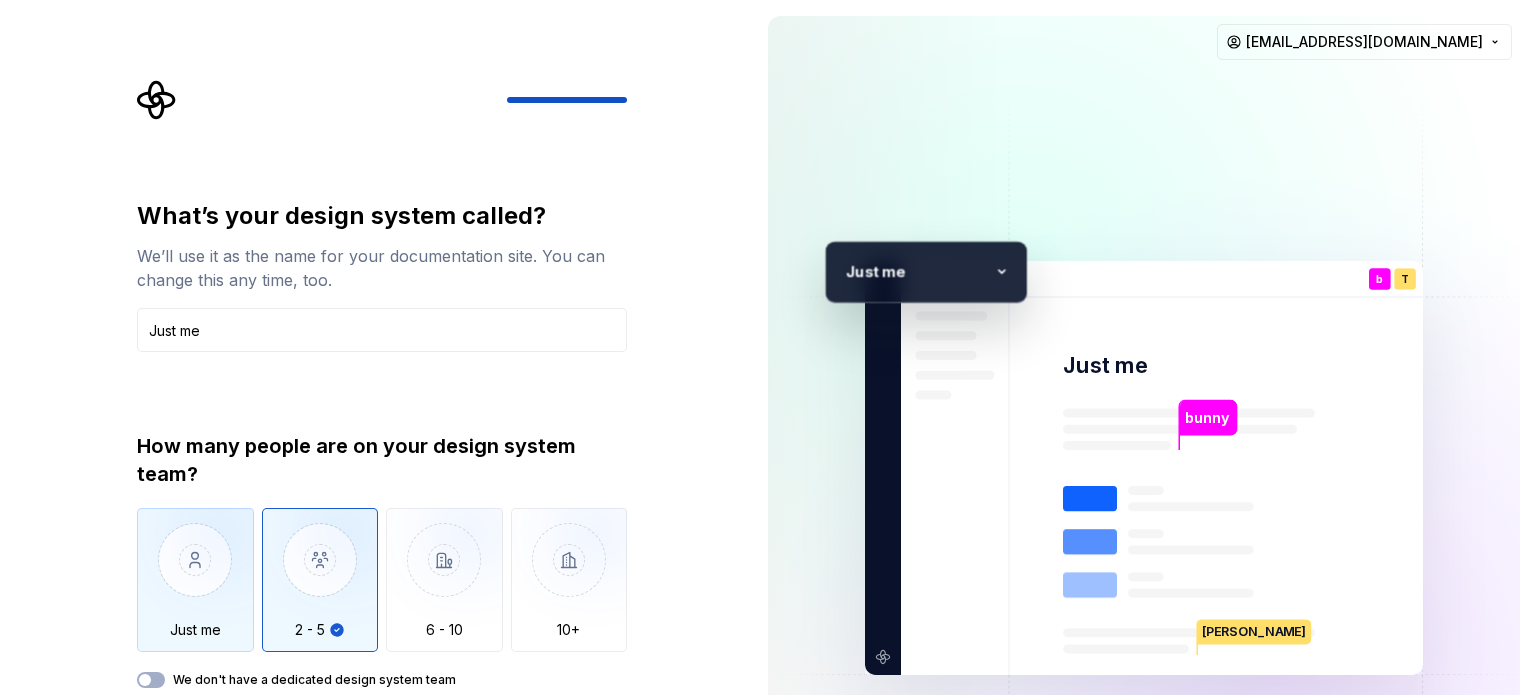 click at bounding box center (195, 575) 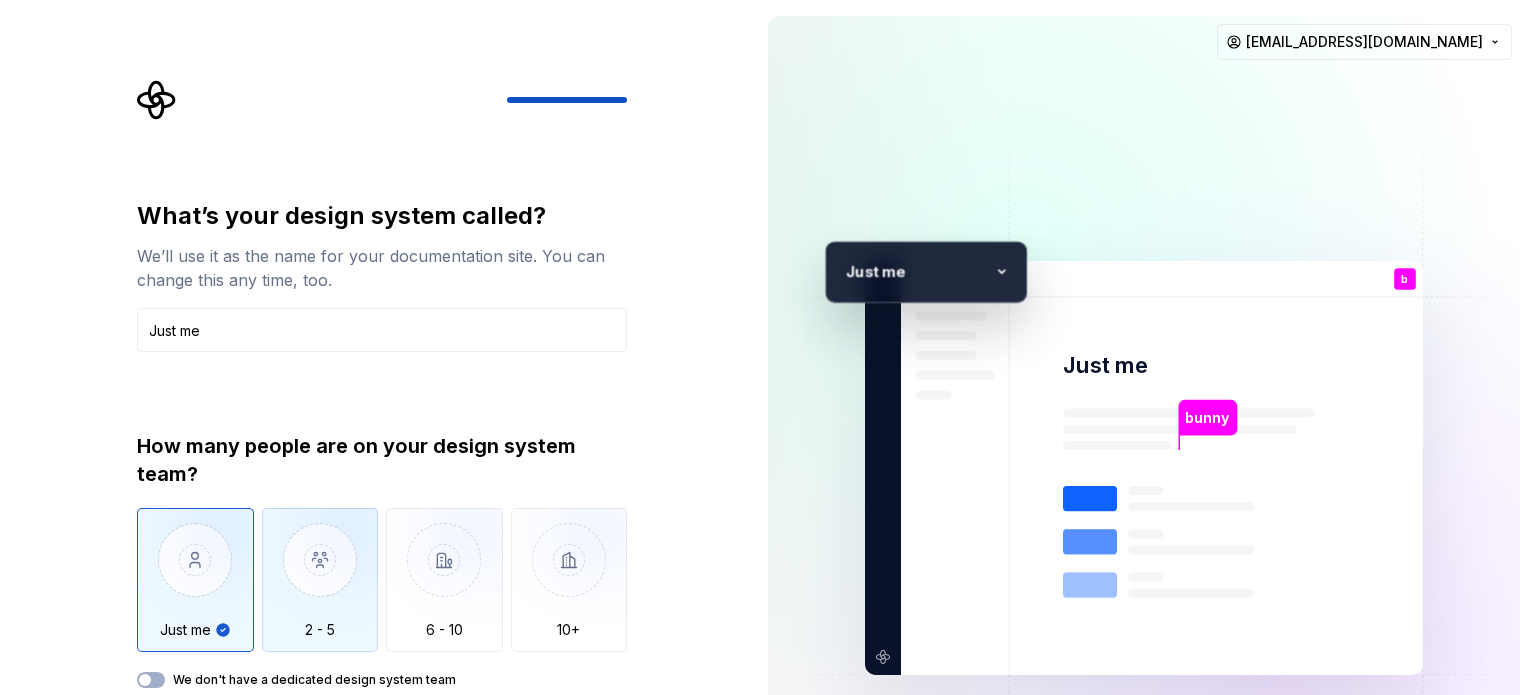 click at bounding box center (320, 575) 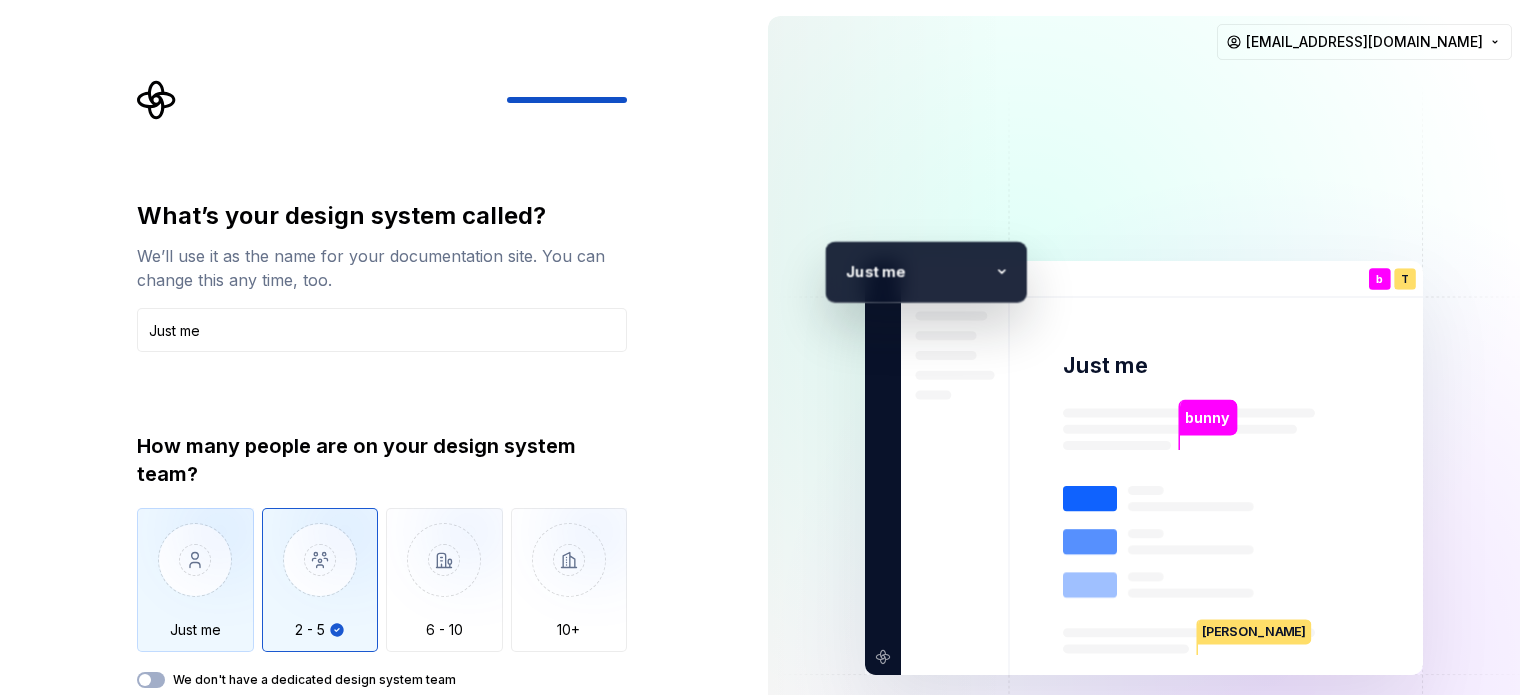 click at bounding box center (195, 575) 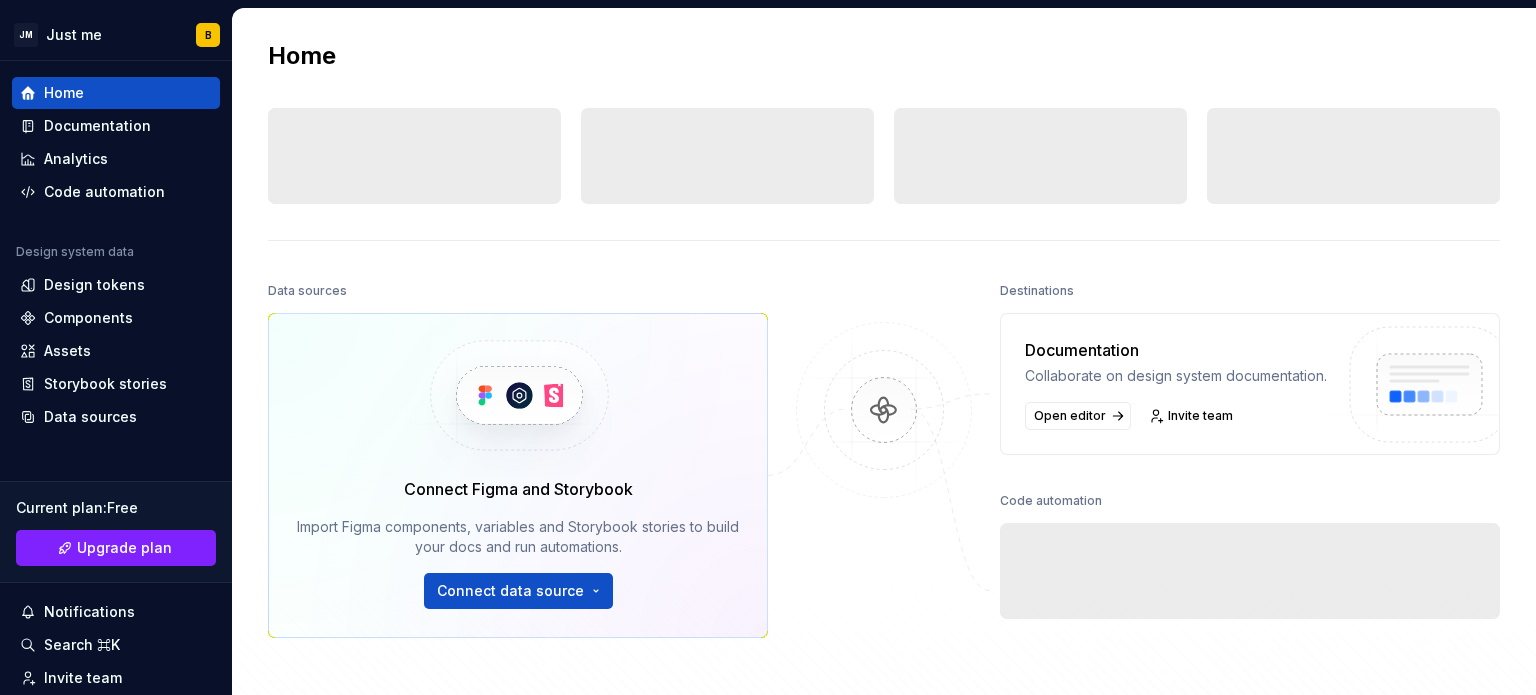 scroll, scrollTop: 0, scrollLeft: 0, axis: both 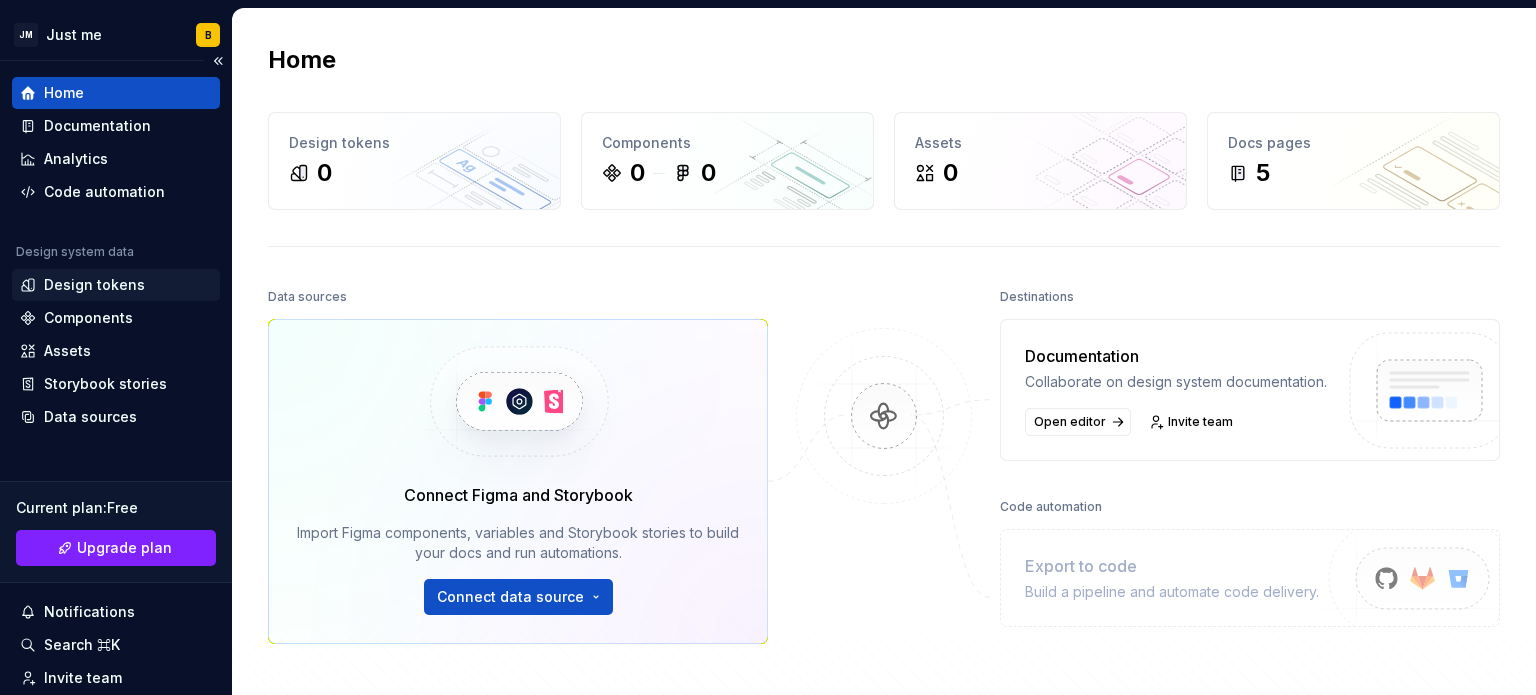 click on "Design tokens" at bounding box center [94, 285] 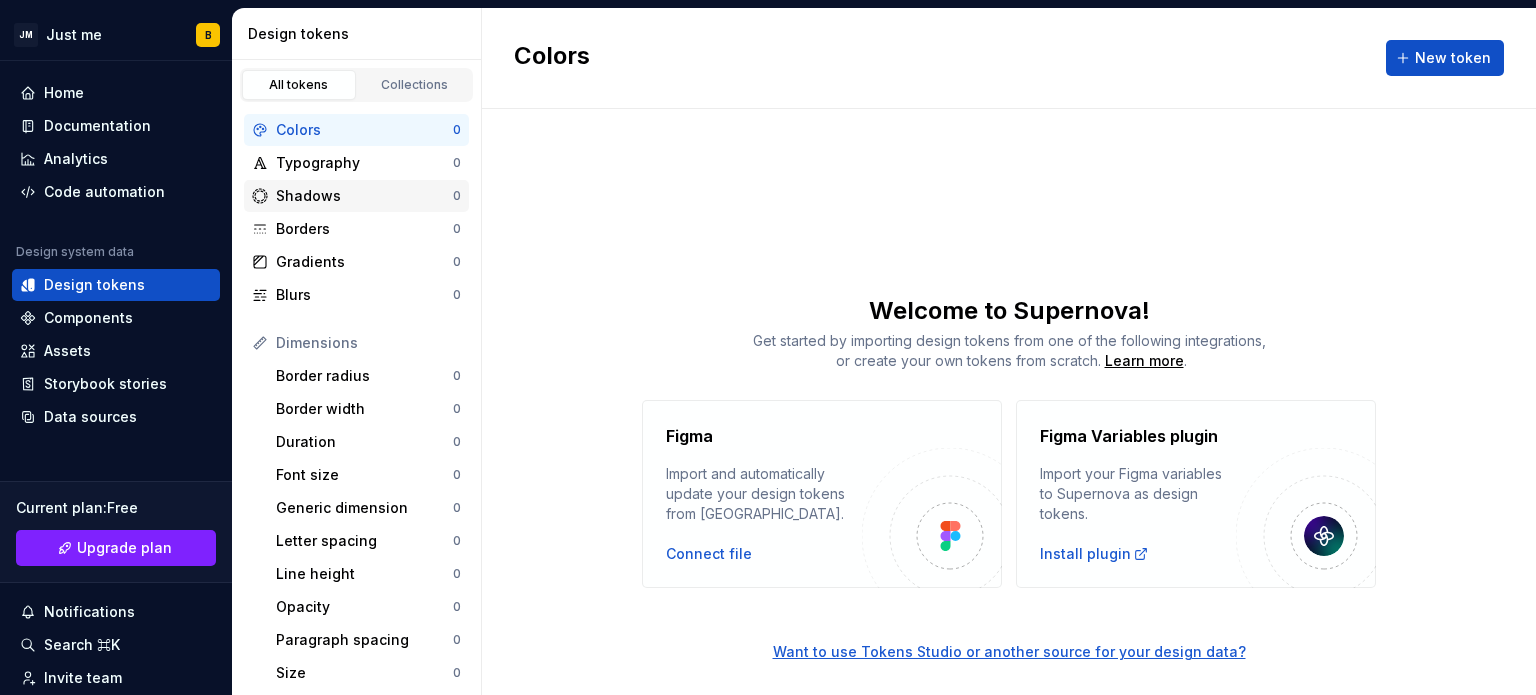 click on "Shadows" at bounding box center [364, 196] 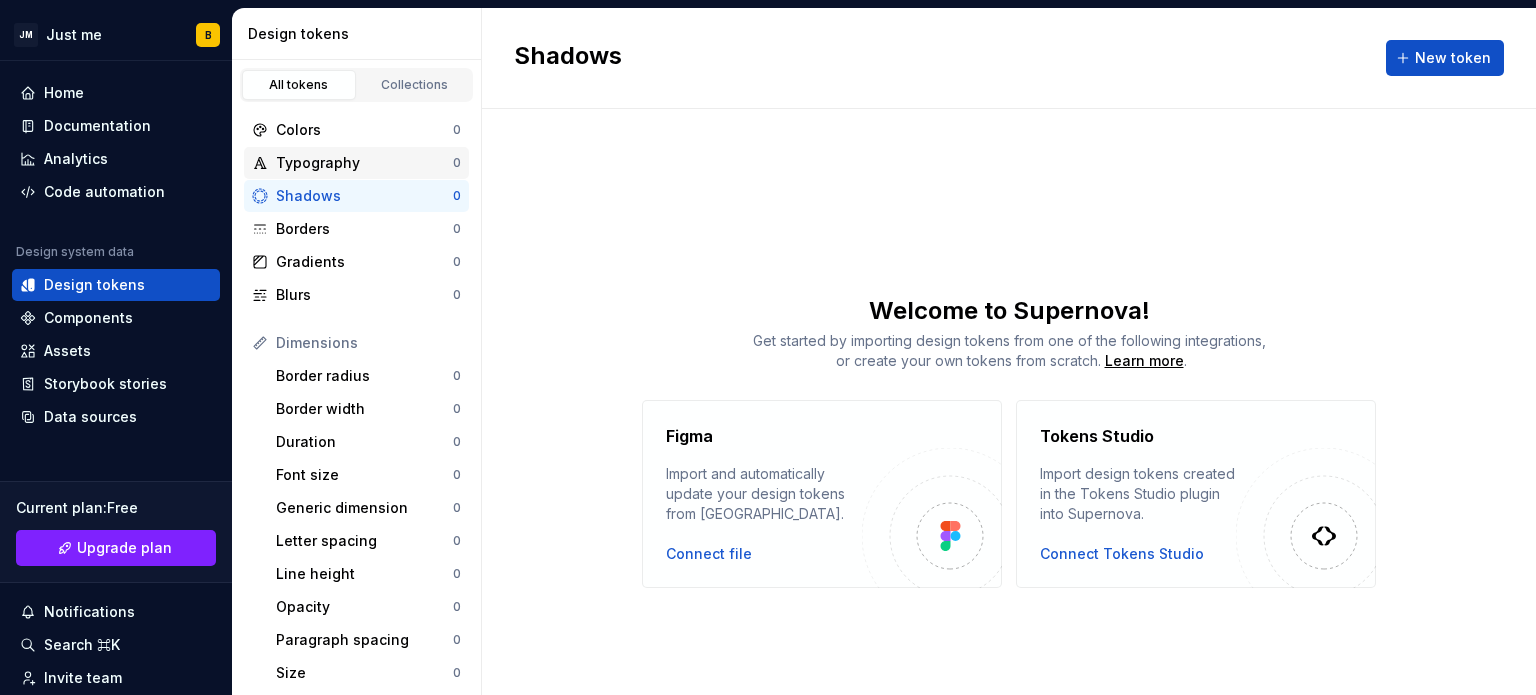 click on "Typography 0" at bounding box center (356, 163) 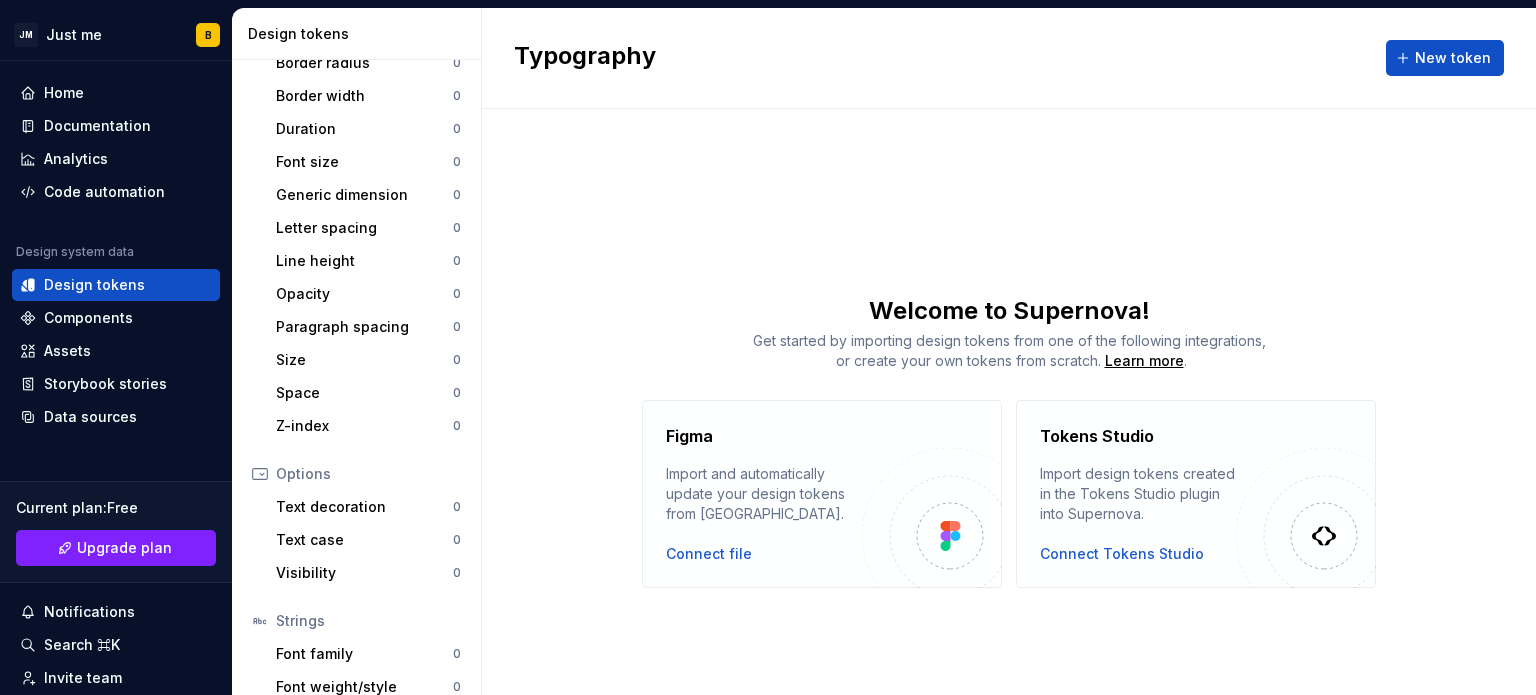 scroll, scrollTop: 398, scrollLeft: 0, axis: vertical 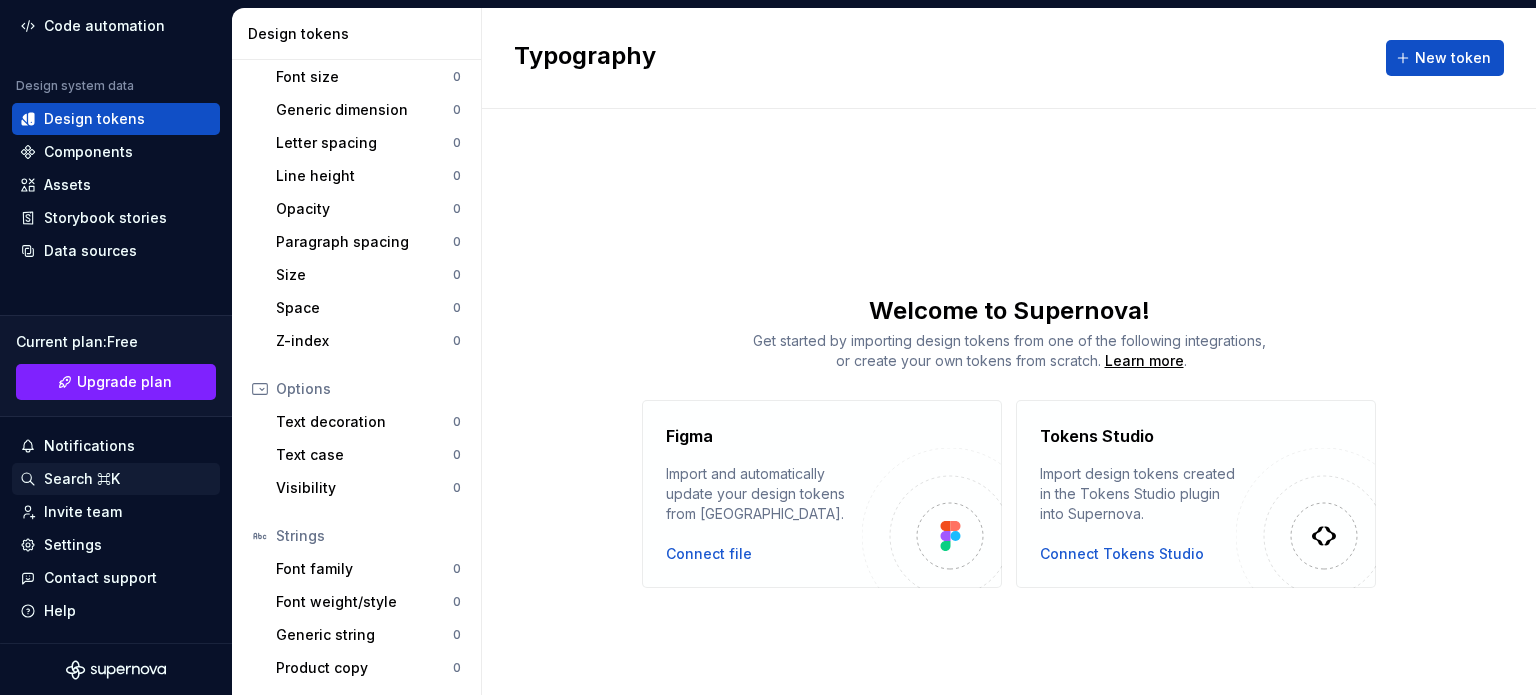 click on "Search ⌘K" at bounding box center [82, 479] 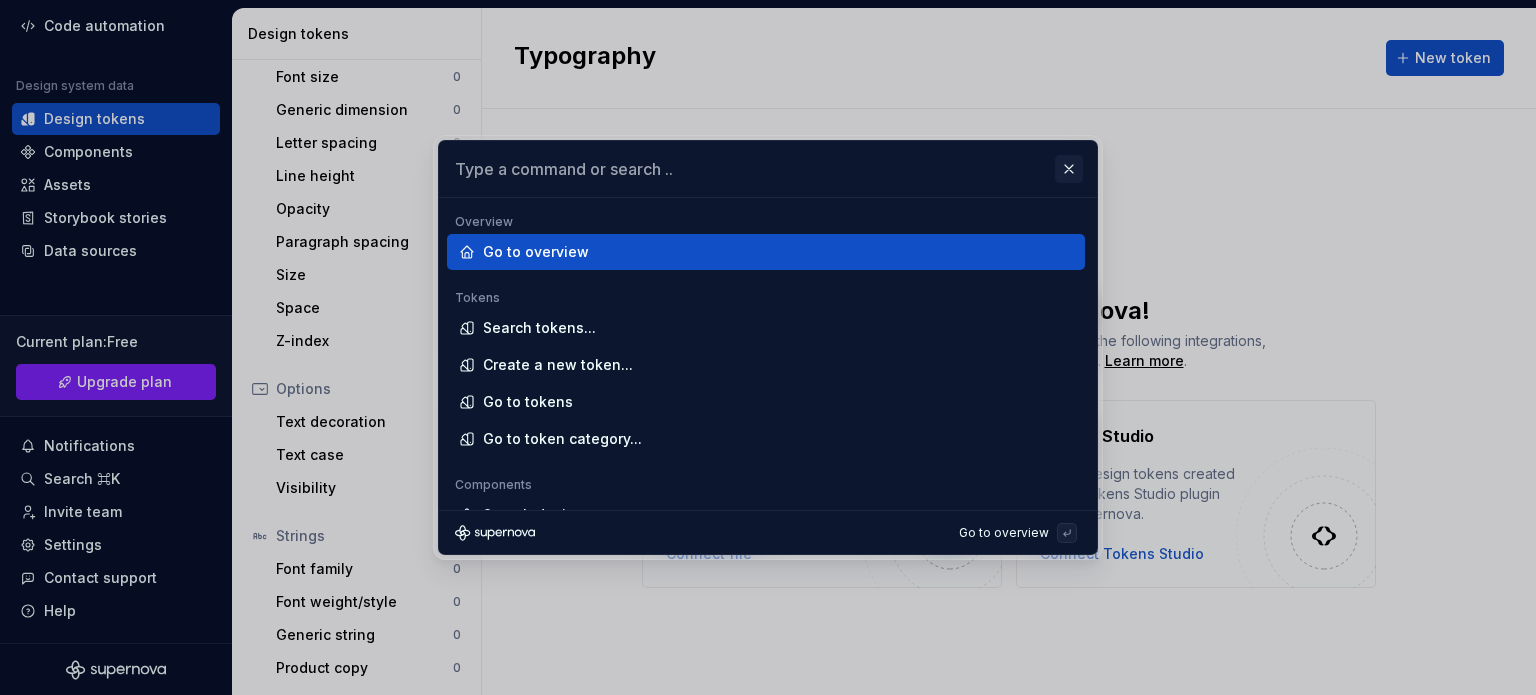 click at bounding box center (1069, 169) 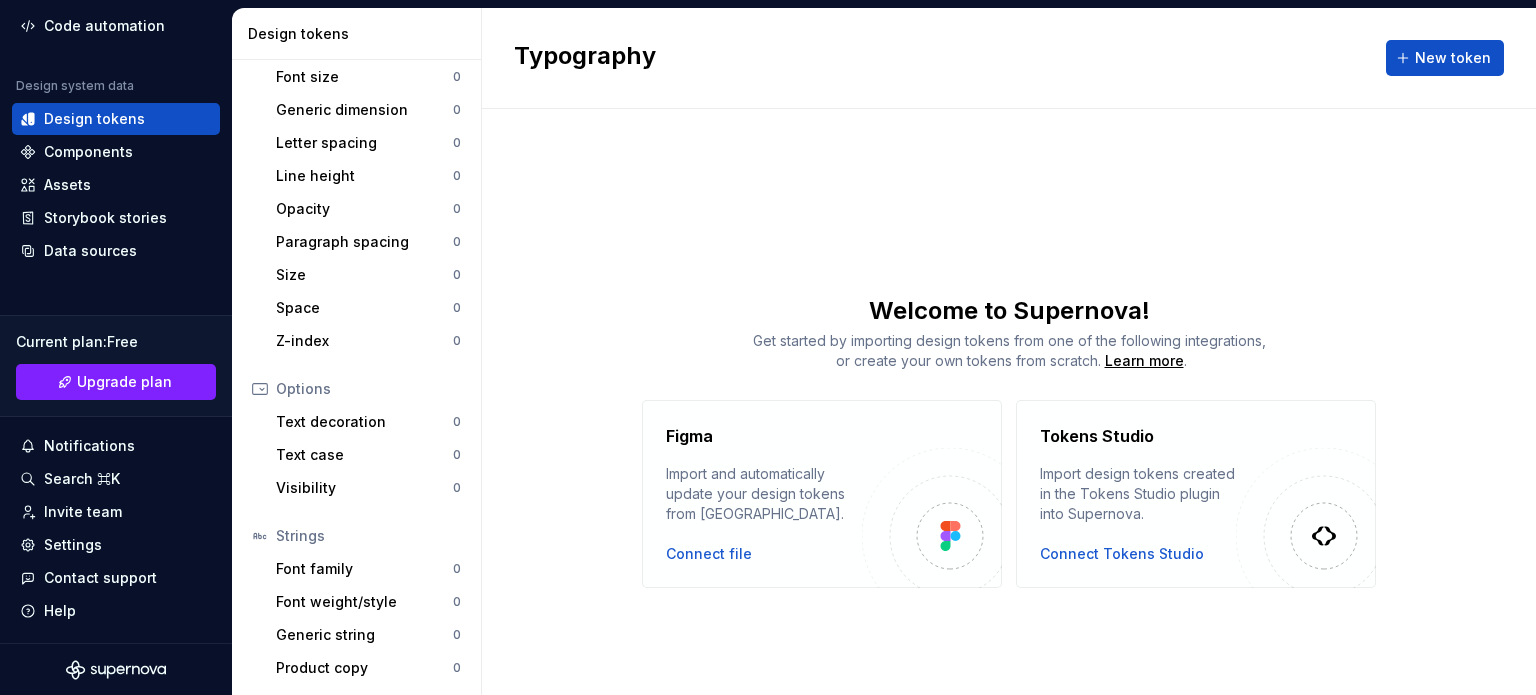 click on "Design tokens" at bounding box center (116, 119) 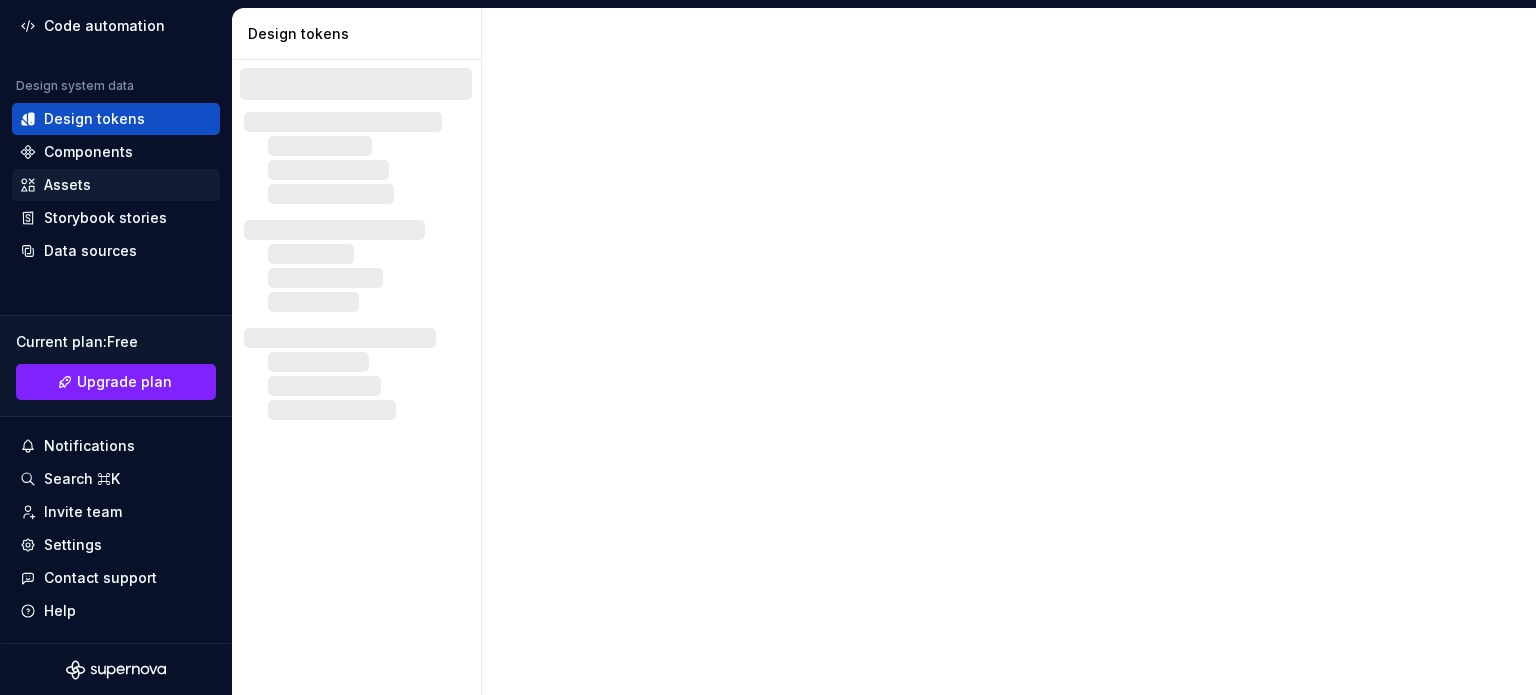 scroll, scrollTop: 0, scrollLeft: 0, axis: both 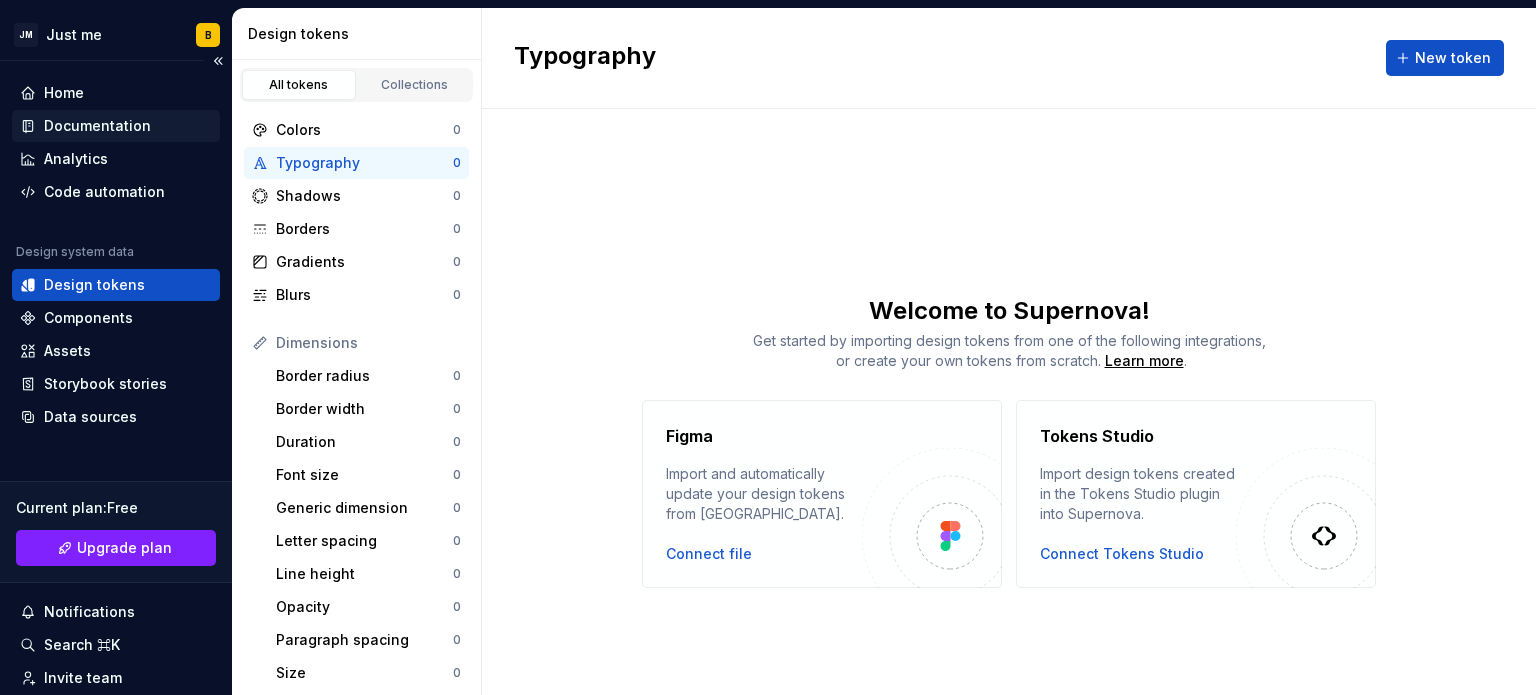 click on "Documentation" at bounding box center [97, 126] 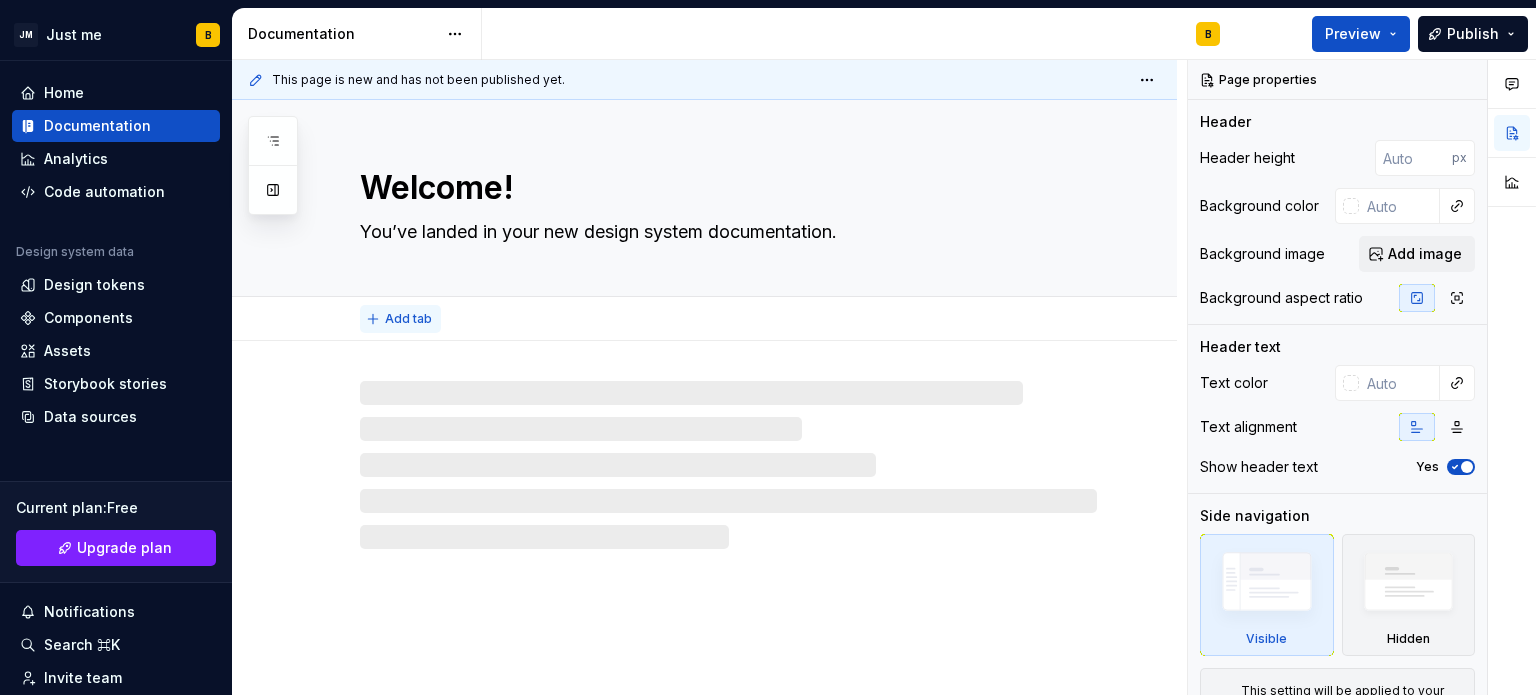click on "Add tab" at bounding box center (408, 319) 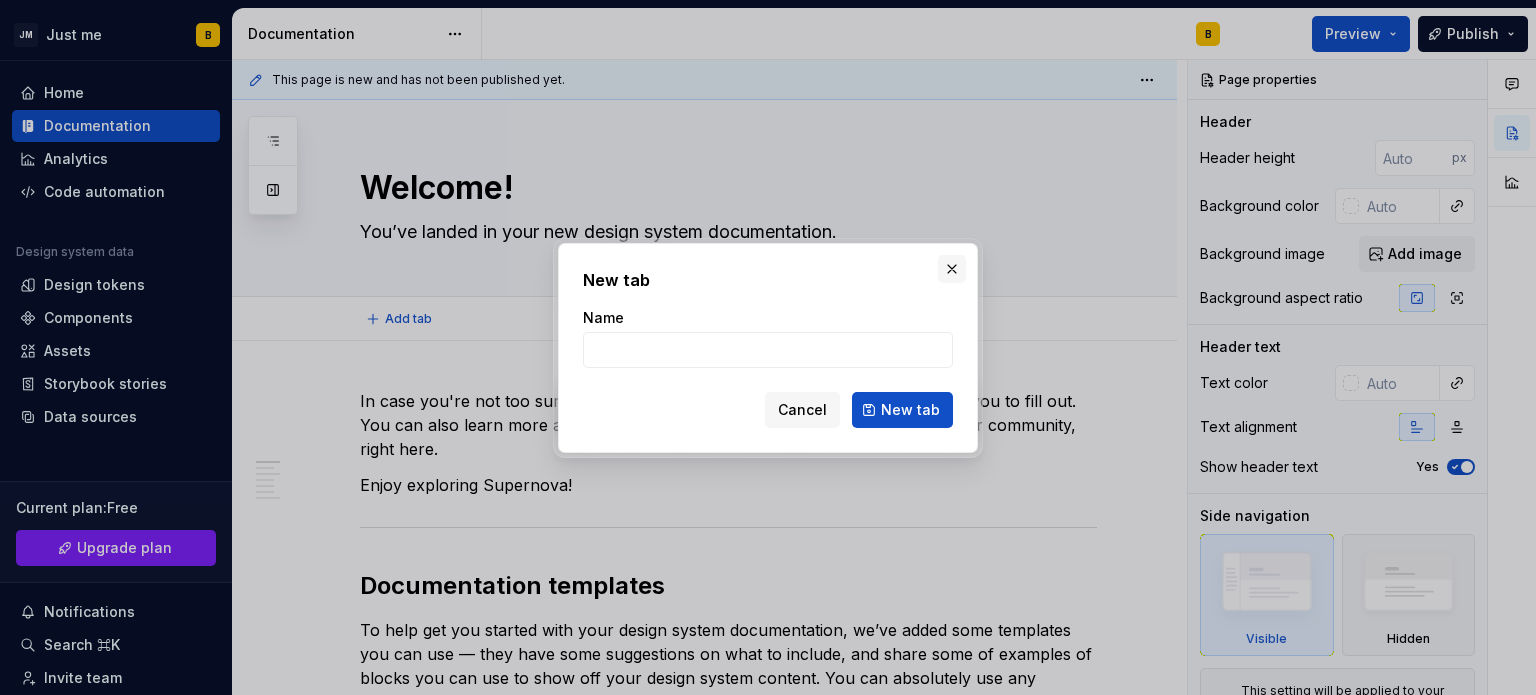click at bounding box center [952, 269] 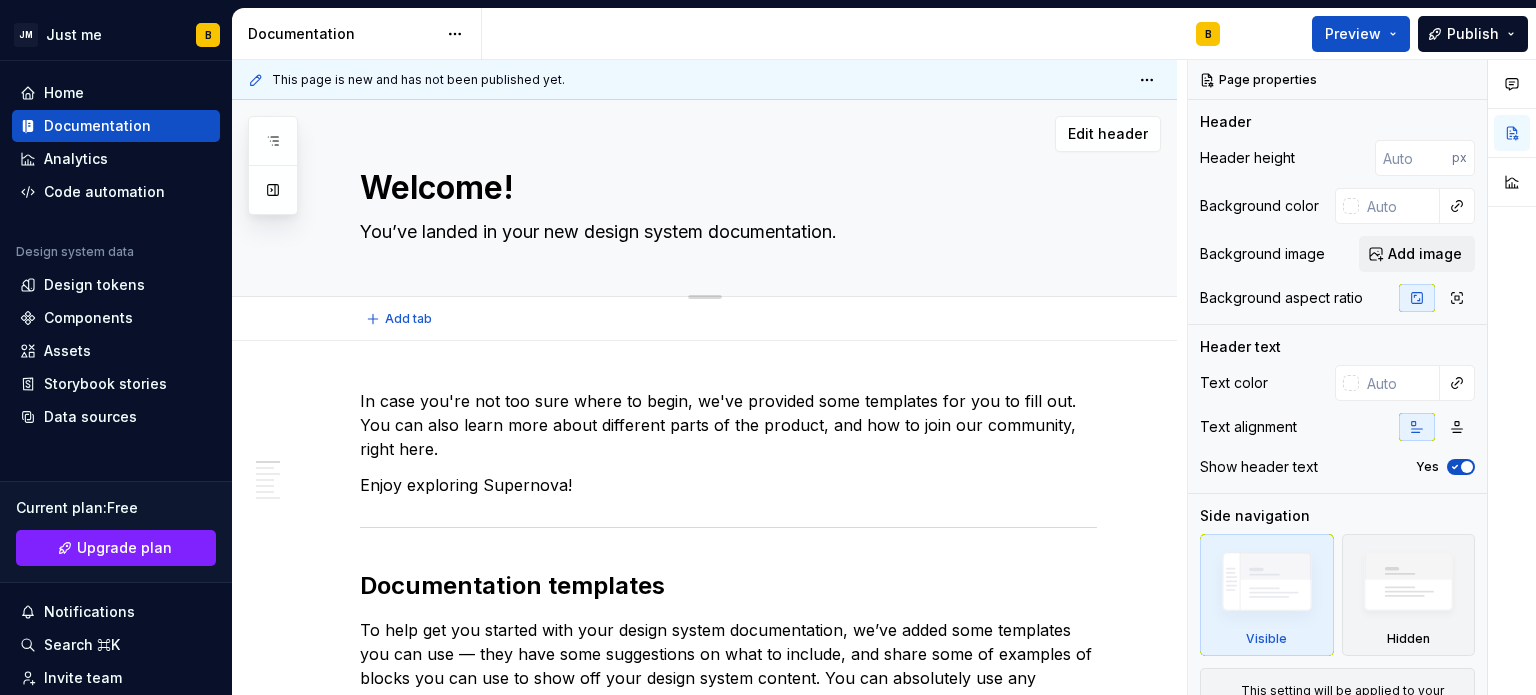 type on "*" 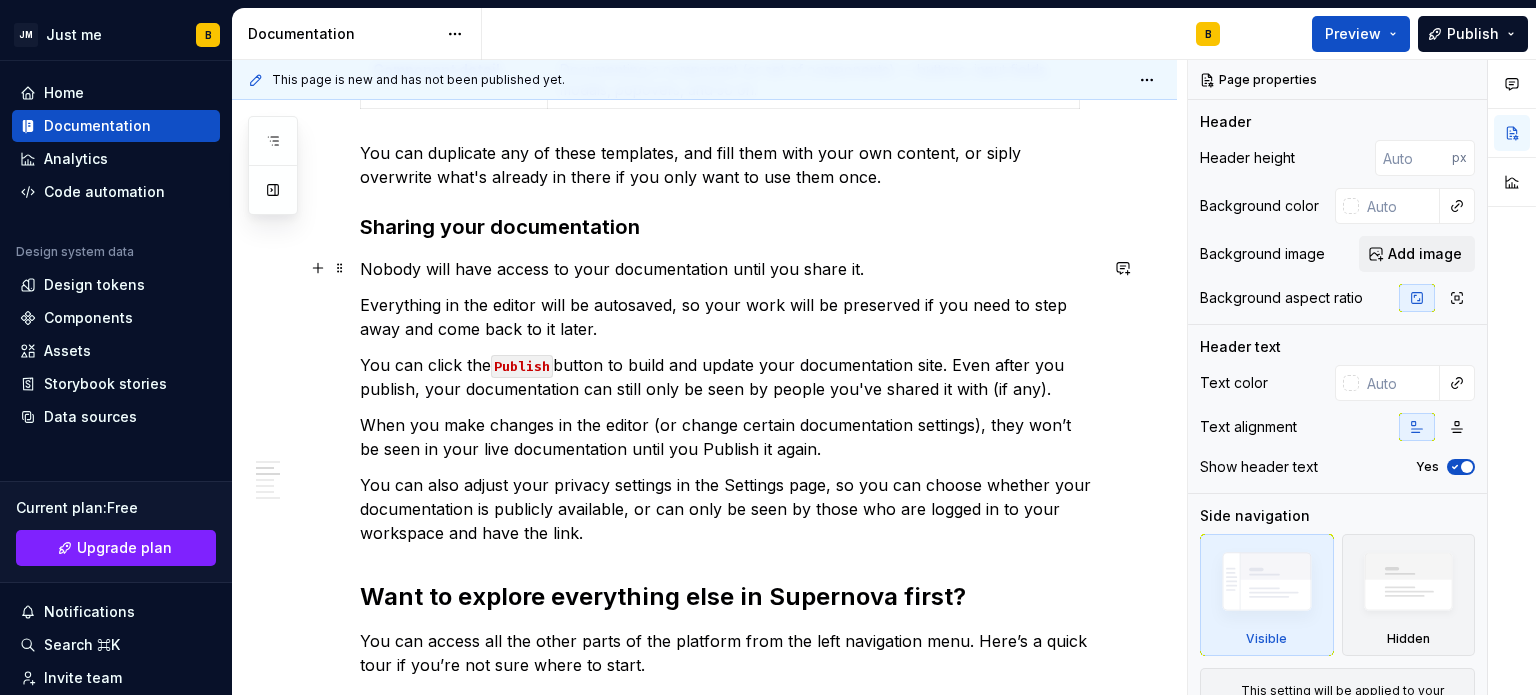 scroll, scrollTop: 588, scrollLeft: 0, axis: vertical 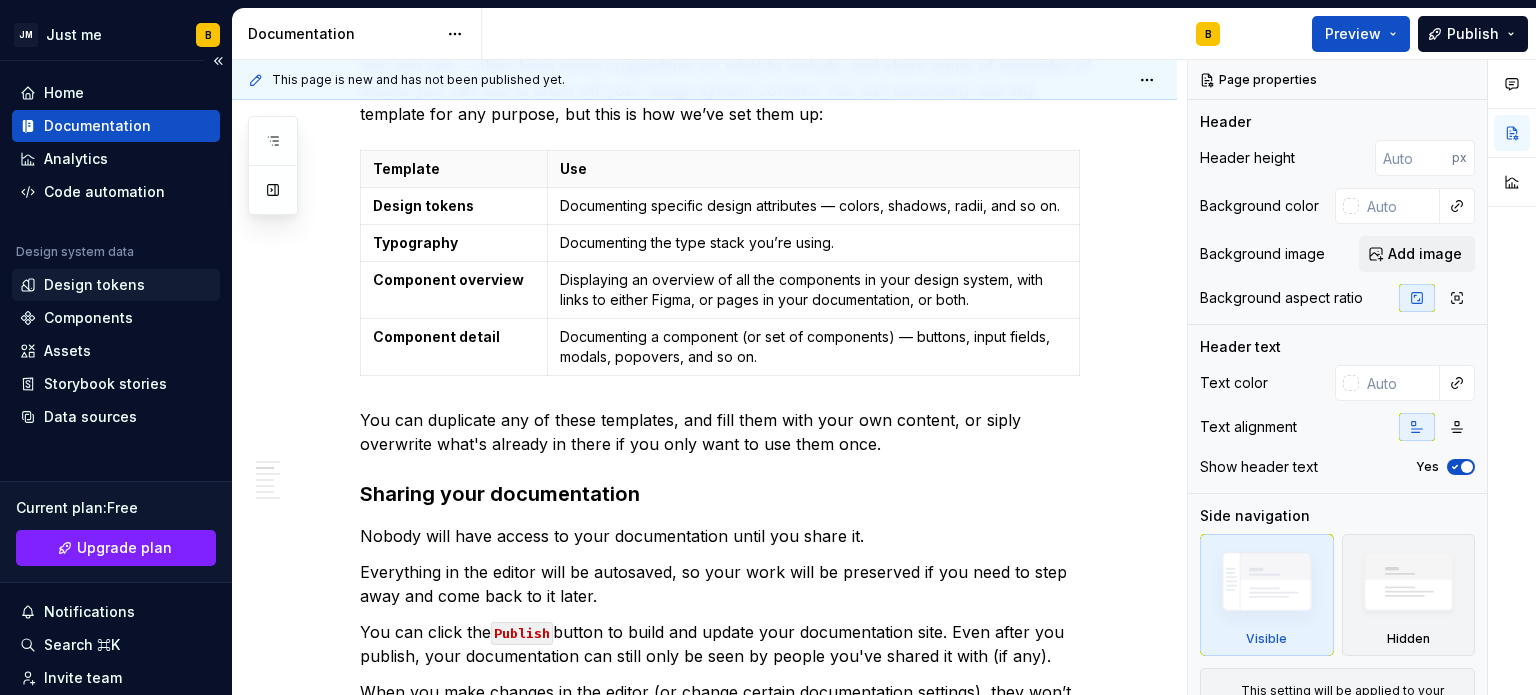 click on "Design tokens" at bounding box center (94, 285) 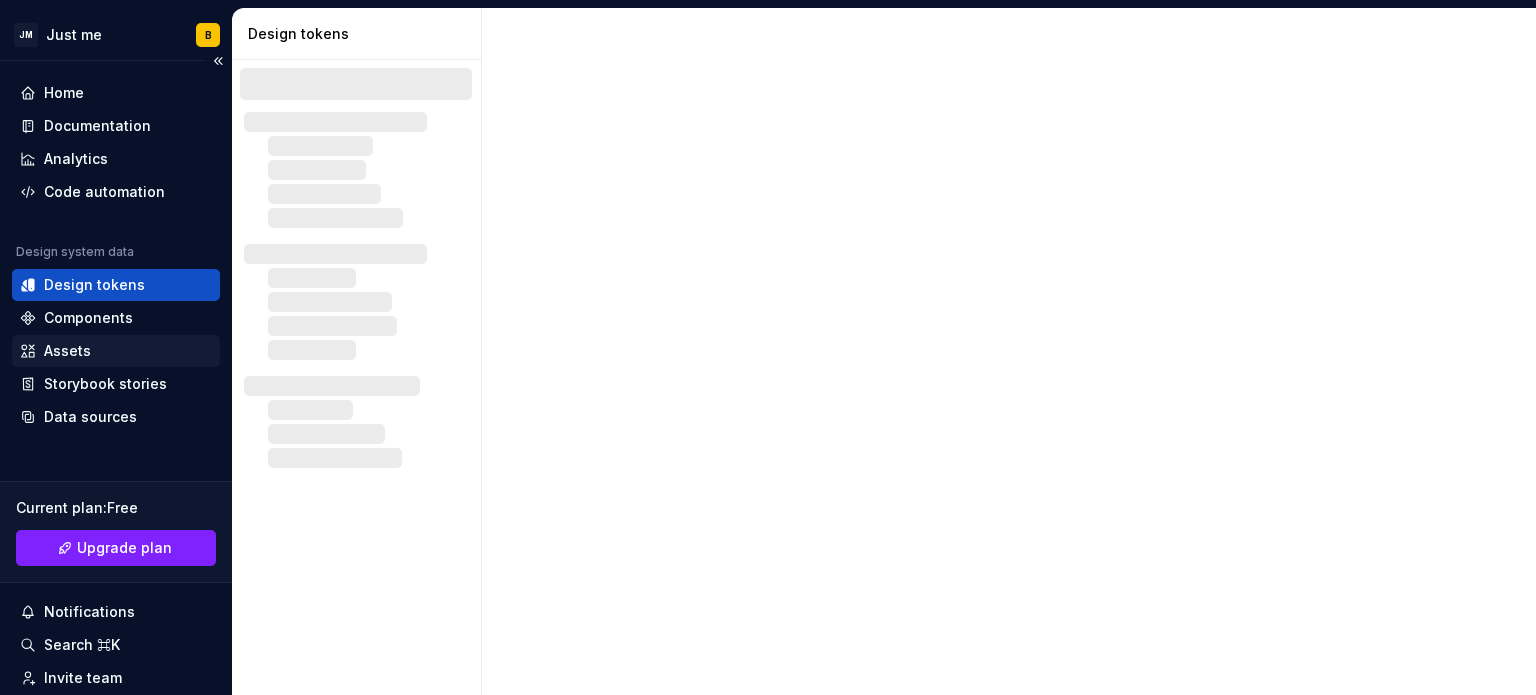 click on "Assets" at bounding box center (116, 351) 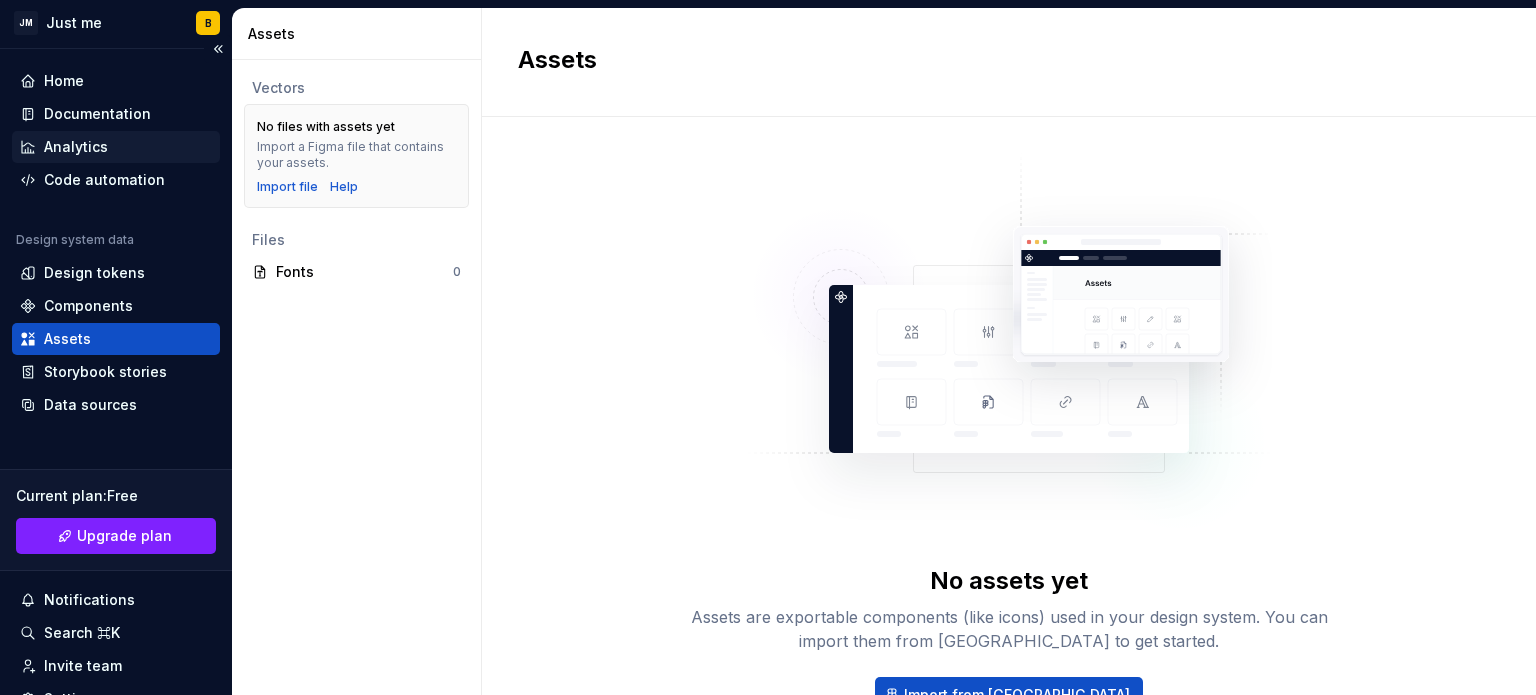 scroll, scrollTop: 0, scrollLeft: 0, axis: both 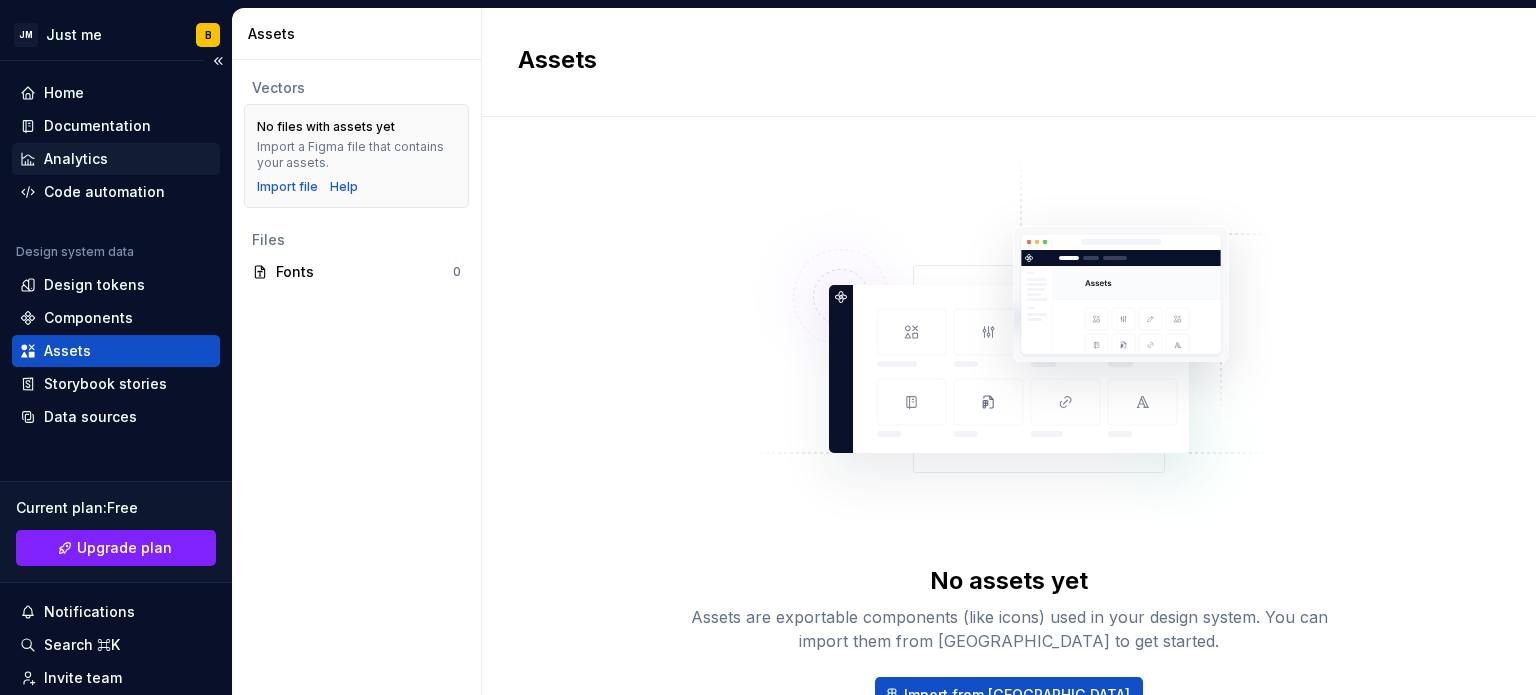 click on "Analytics" at bounding box center (76, 159) 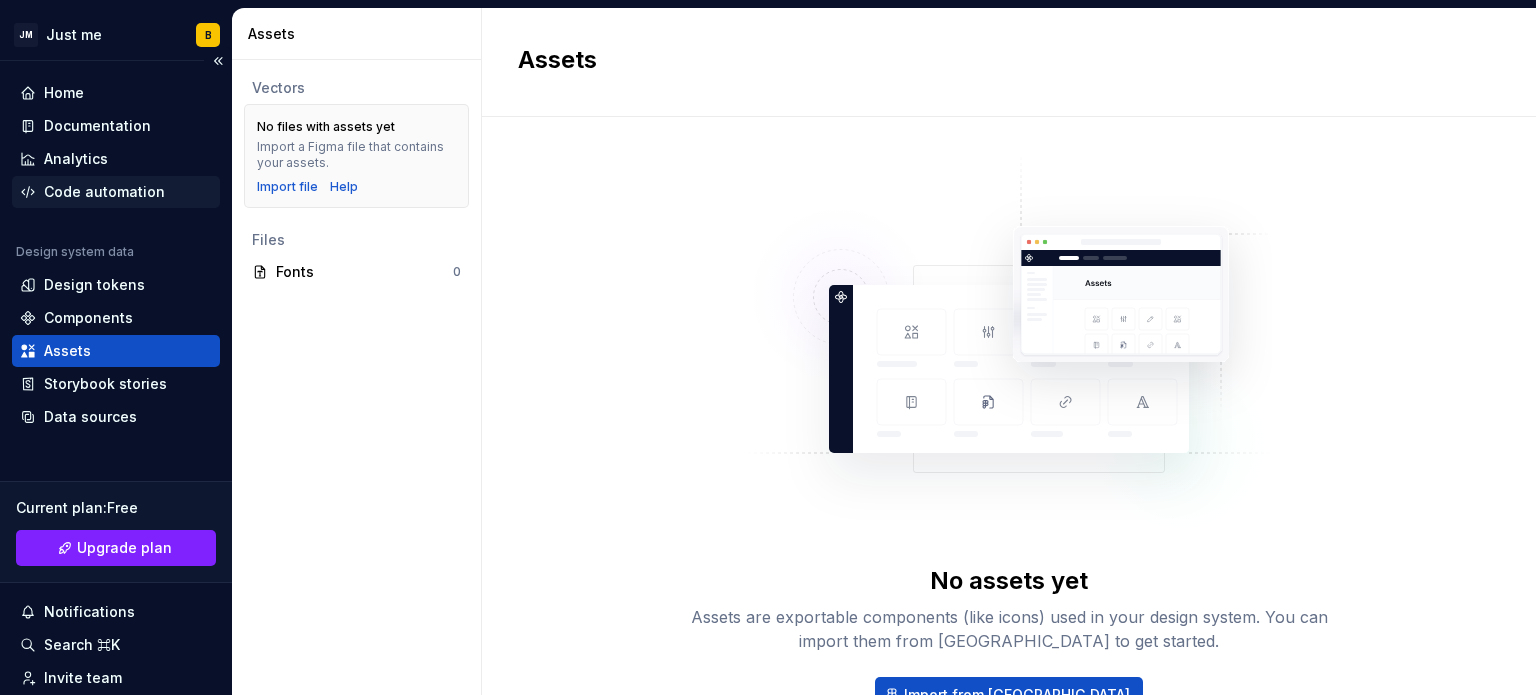 click on "Code automation" at bounding box center [104, 192] 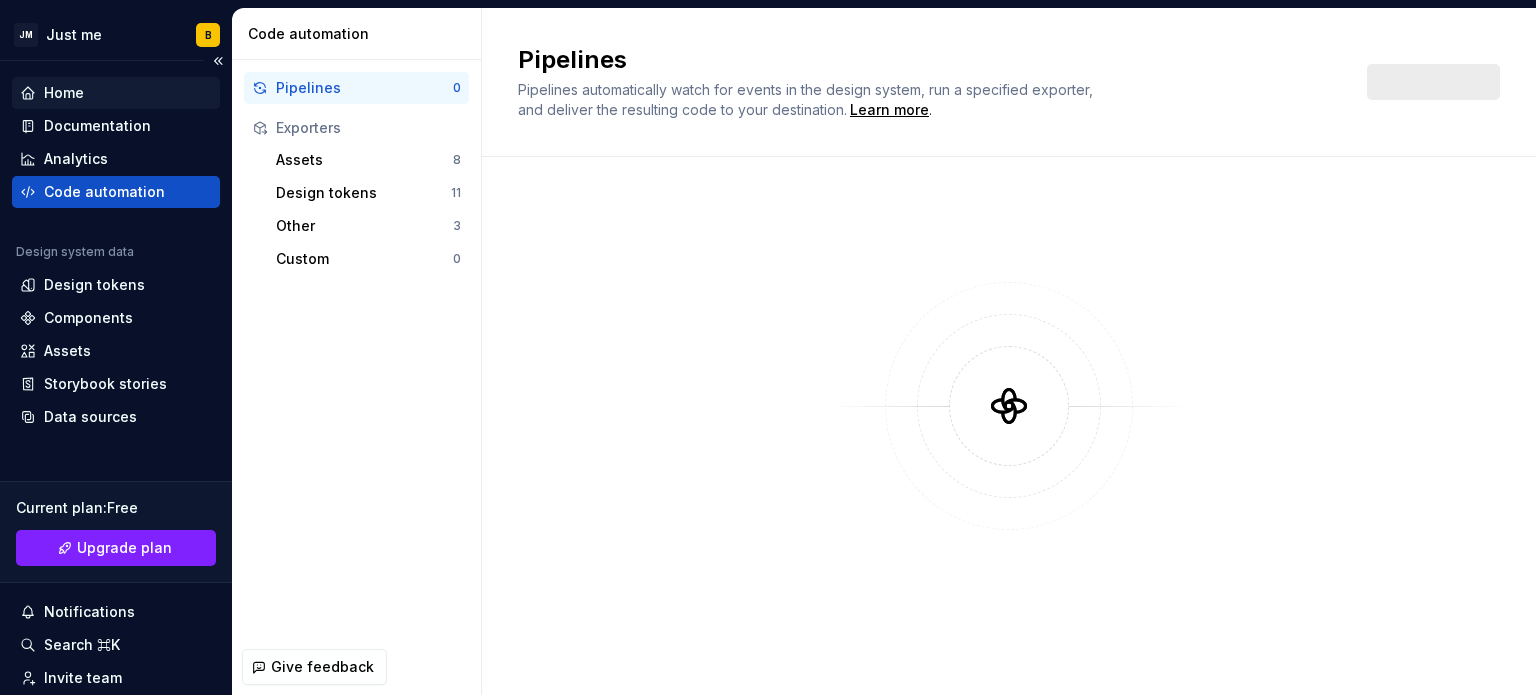 click on "Home" at bounding box center (116, 93) 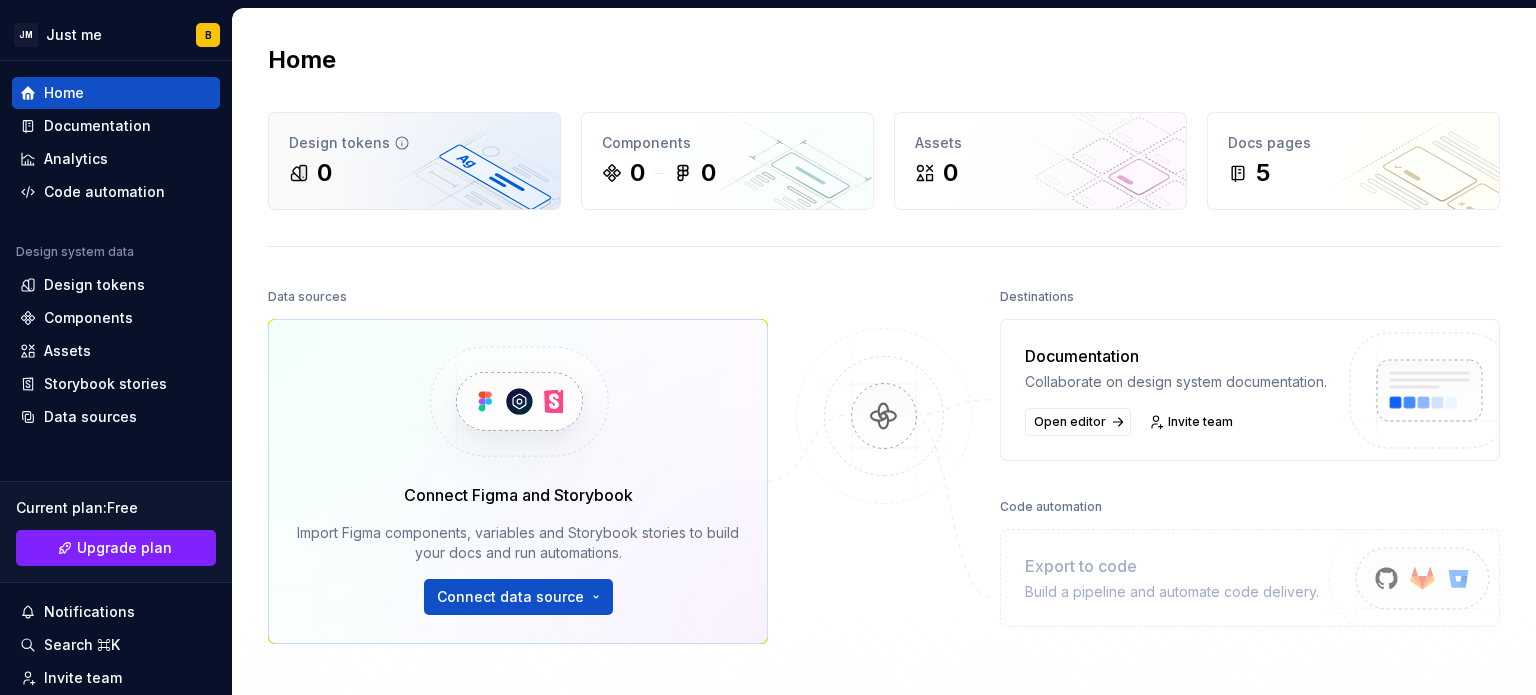 click on "0" at bounding box center [414, 173] 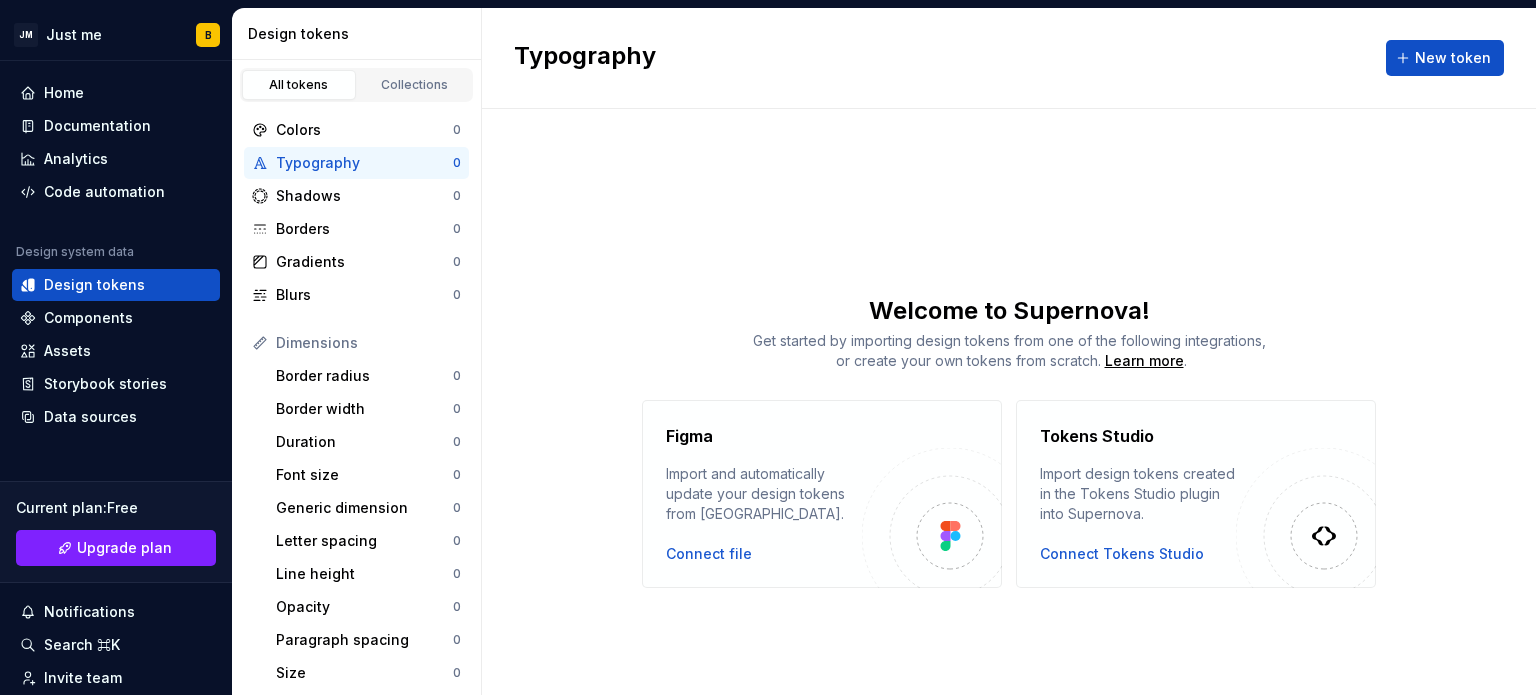 click on "Import and automatically update your design tokens from Figma." at bounding box center (764, 494) 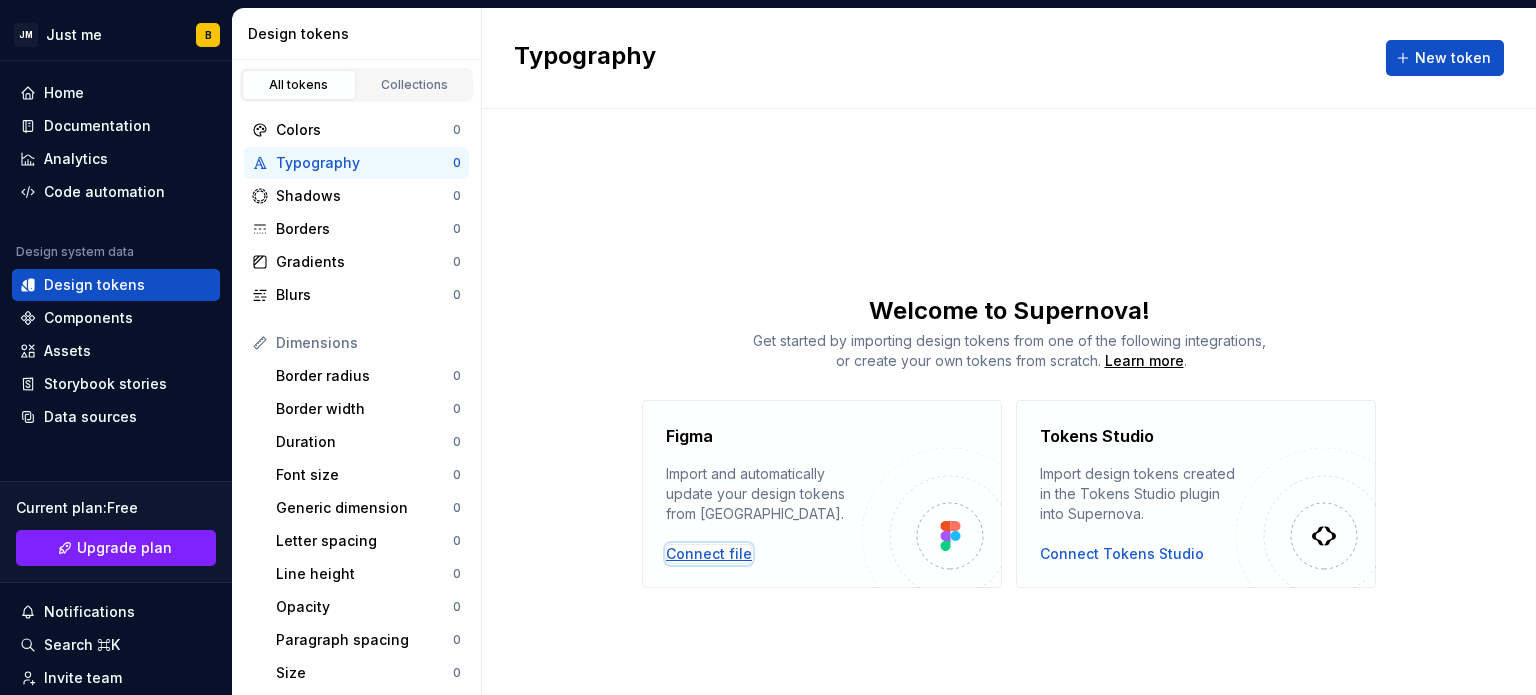 click on "Connect file" at bounding box center (709, 554) 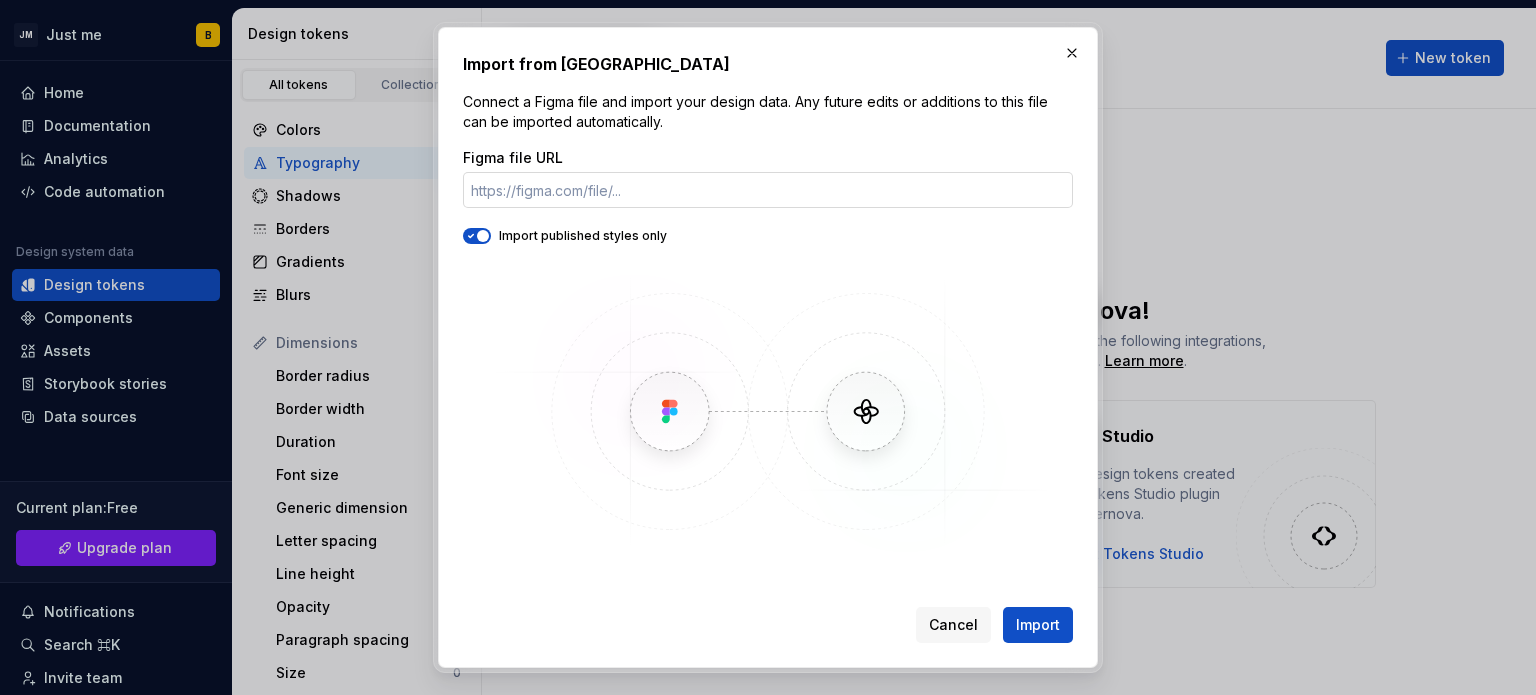 click on "Figma file URL" at bounding box center (768, 190) 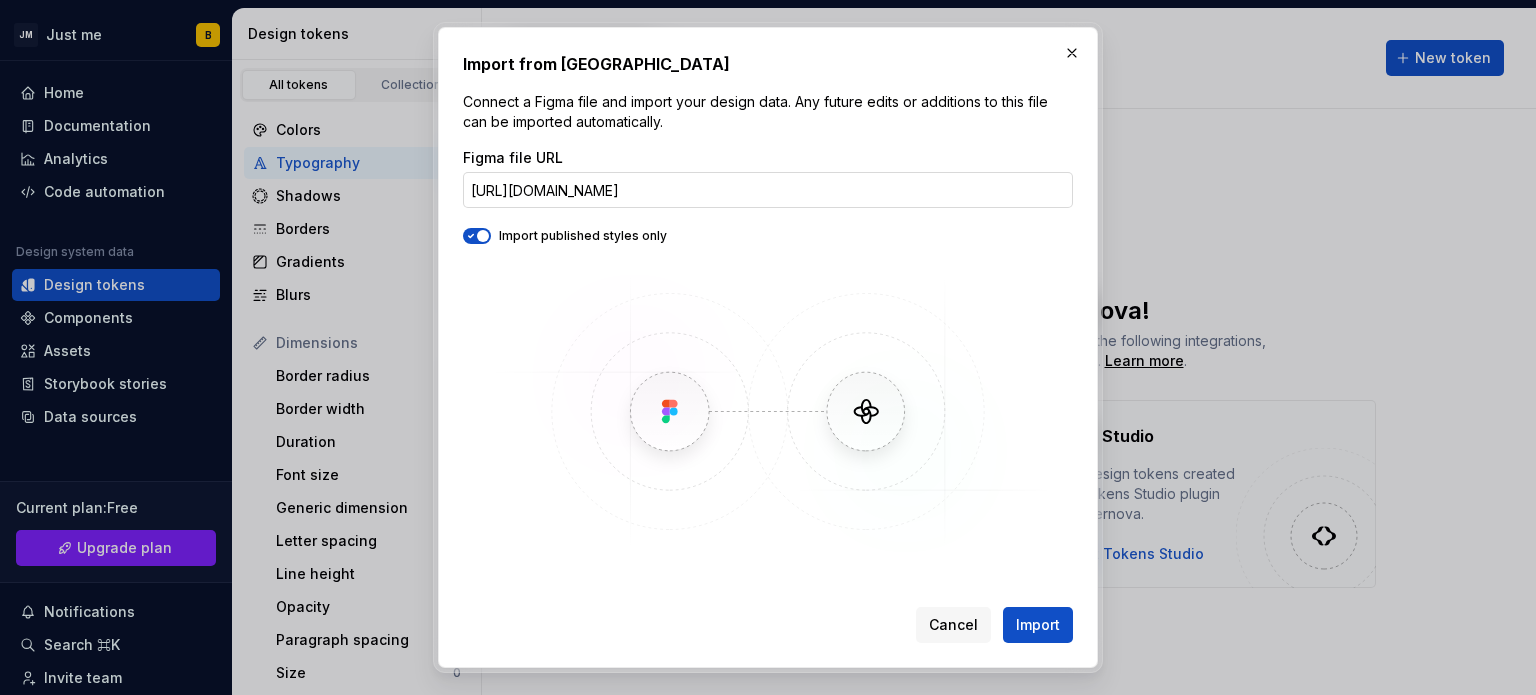 scroll, scrollTop: 0, scrollLeft: 181, axis: horizontal 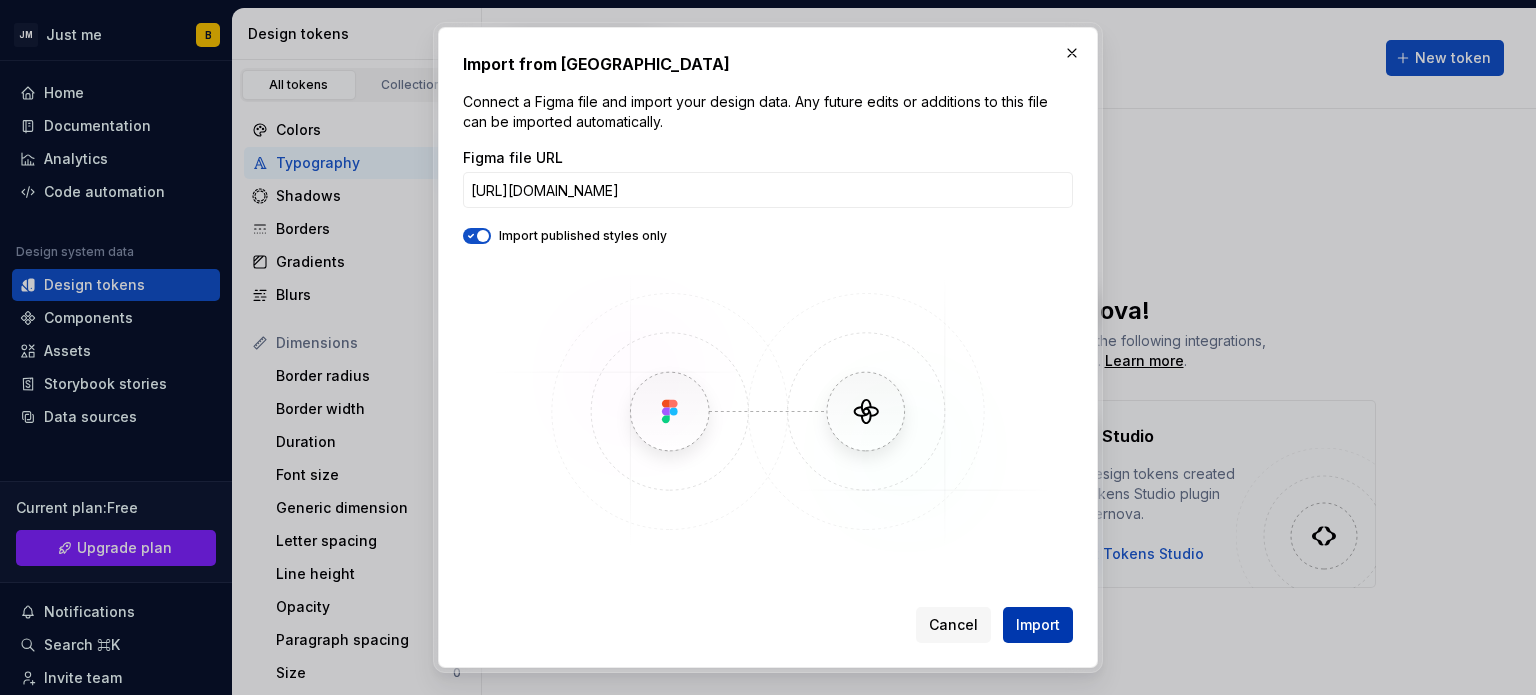 type on "https://www.figma.com/design/JyC1DMw5i4Z4JN3JyPvZJm/Assignment?node-id=173-873&t=FNxUhA9ydVgRXT1f-1" 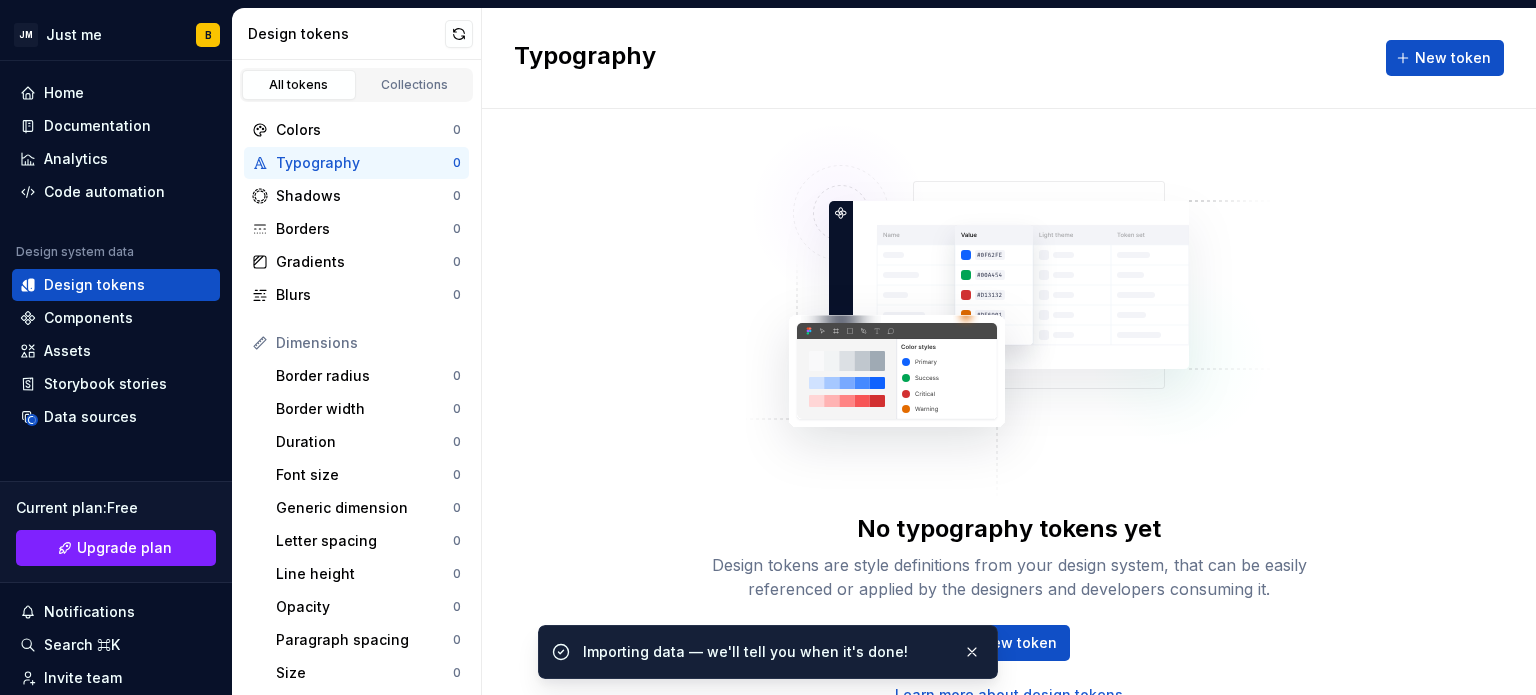 scroll, scrollTop: 17, scrollLeft: 0, axis: vertical 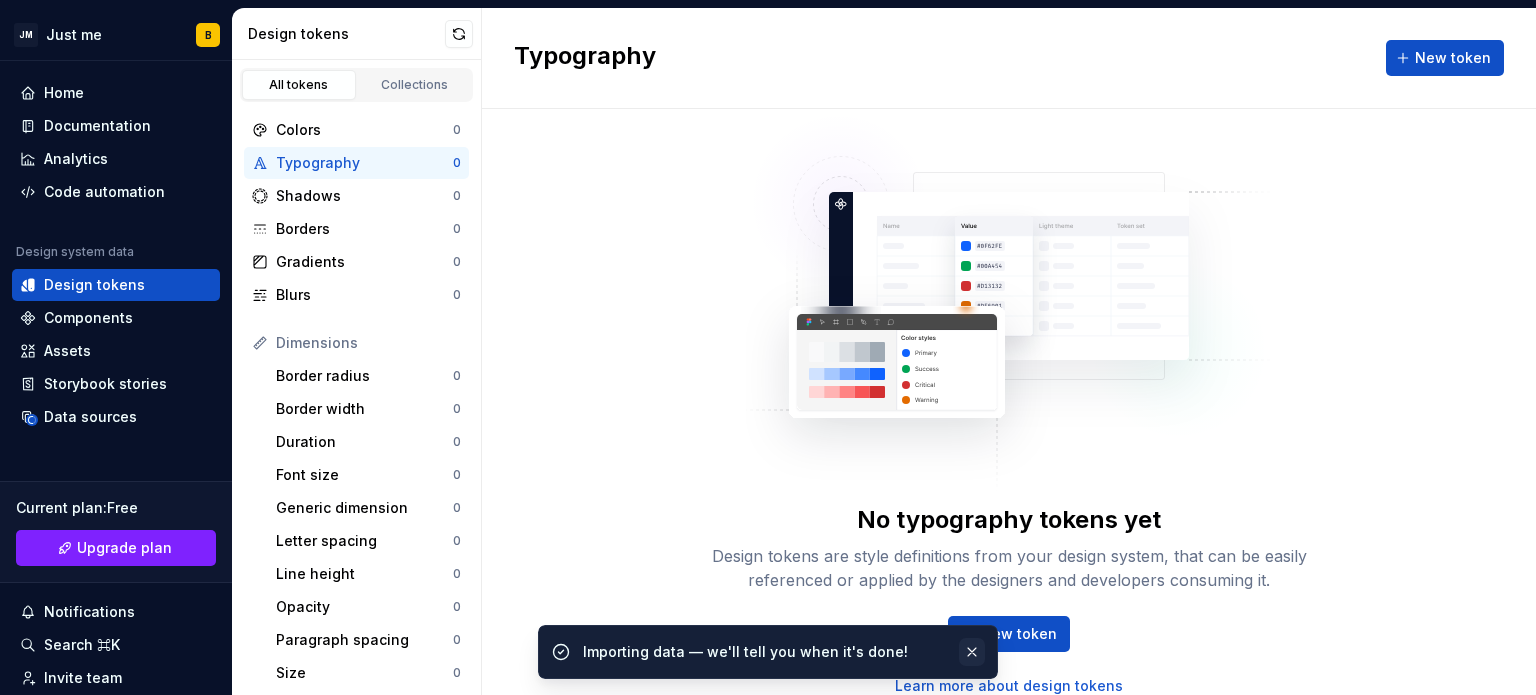 click at bounding box center [972, 652] 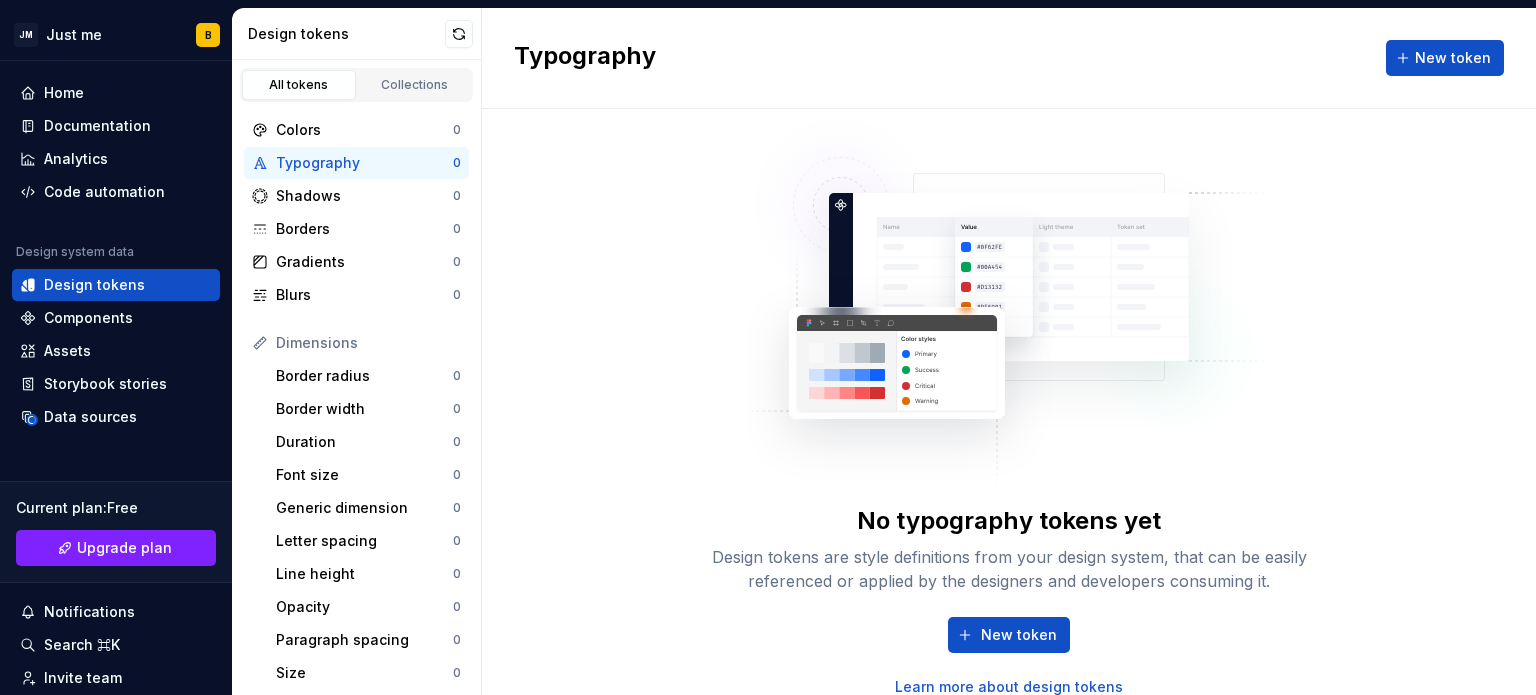 scroll, scrollTop: 17, scrollLeft: 0, axis: vertical 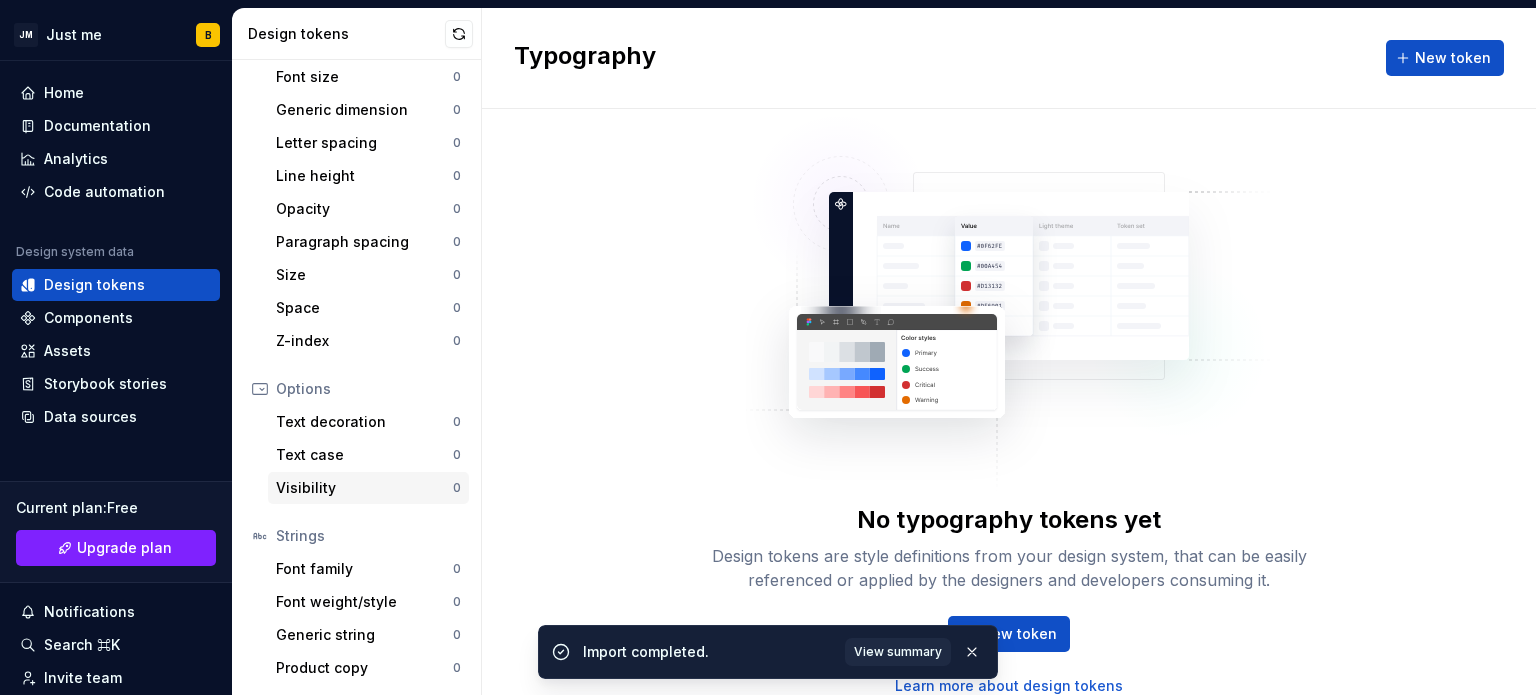 click on "Visibility" at bounding box center [364, 488] 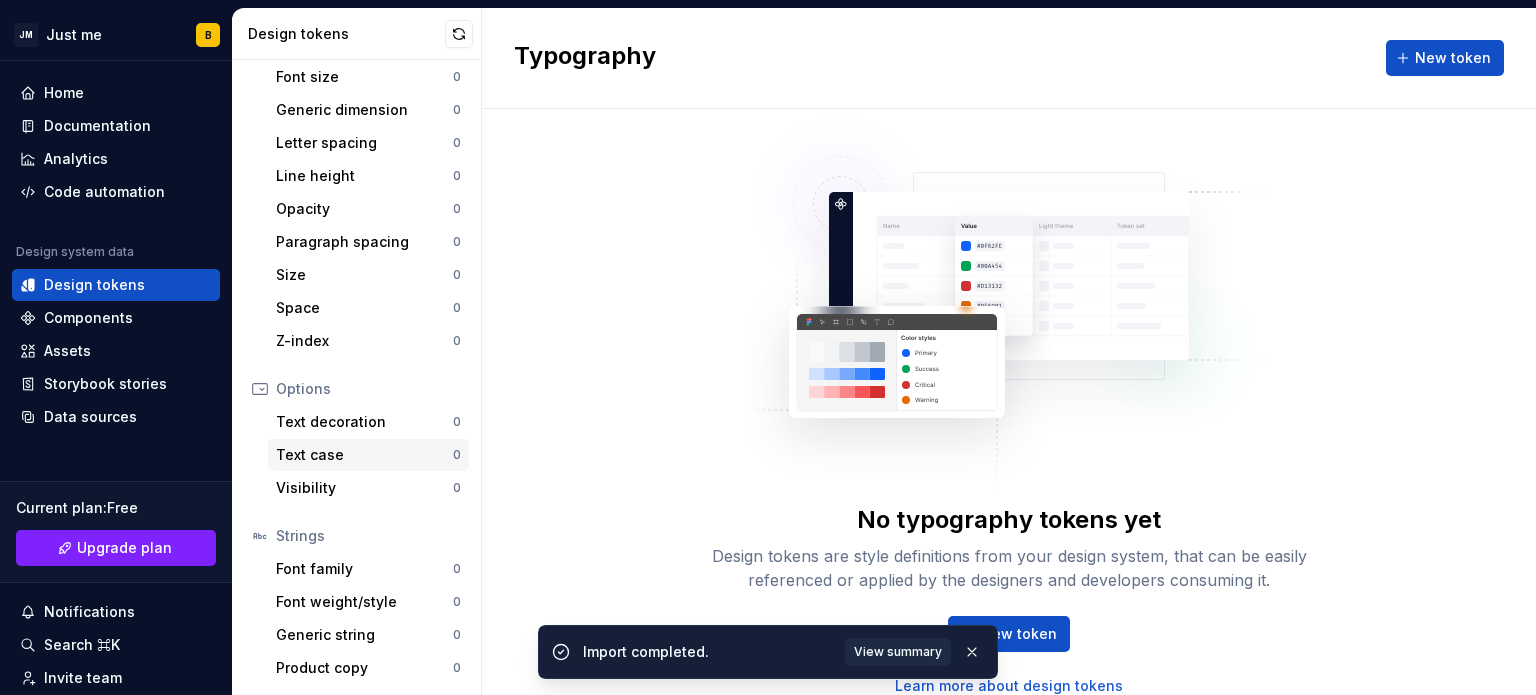 scroll, scrollTop: 0, scrollLeft: 0, axis: both 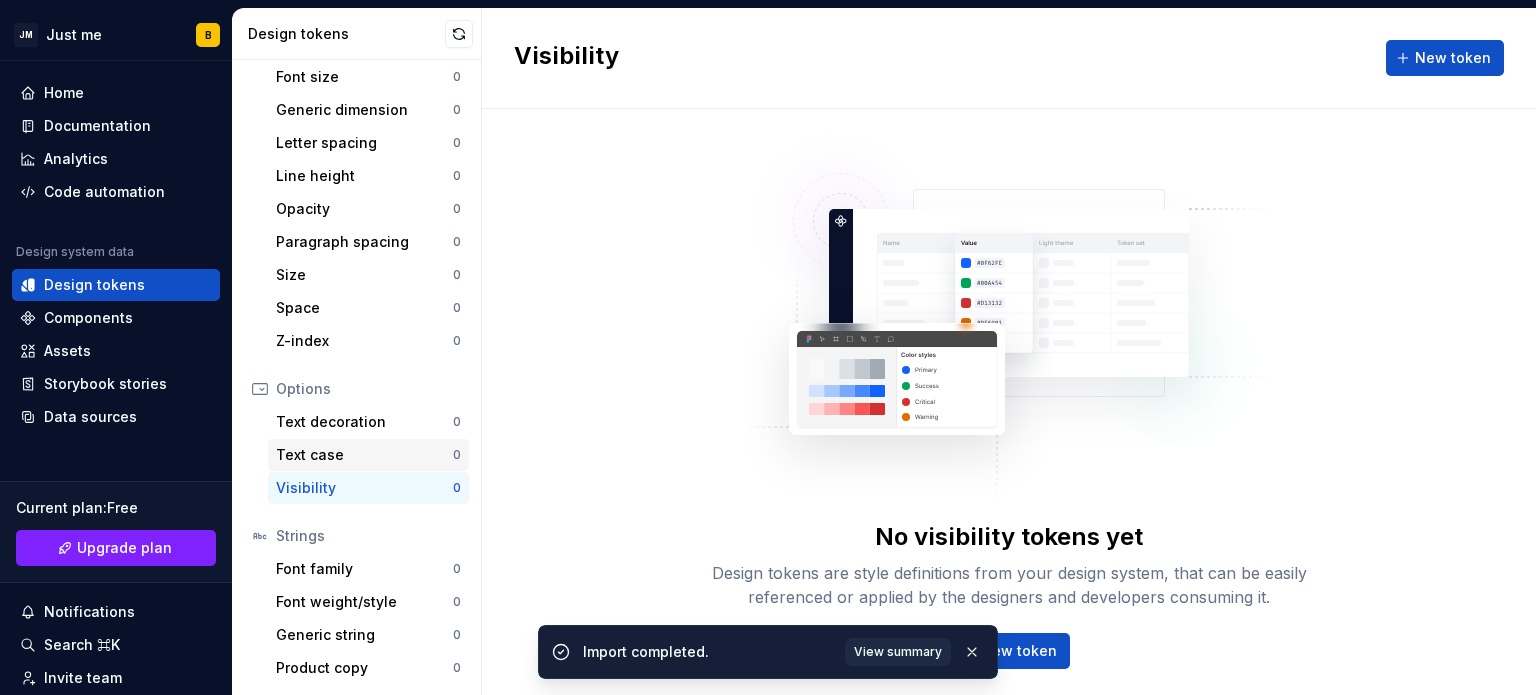 click on "Text case" at bounding box center [364, 455] 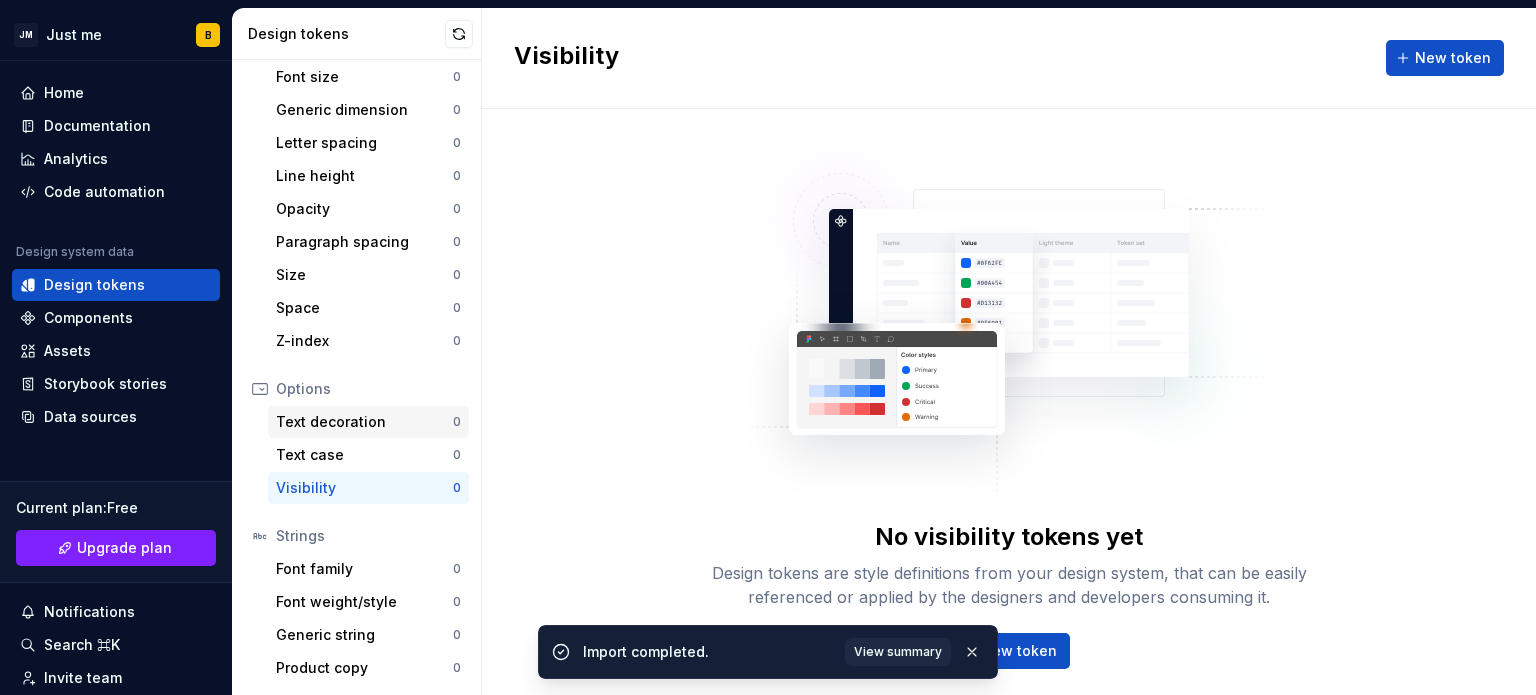 click on "Text decoration" at bounding box center (364, 422) 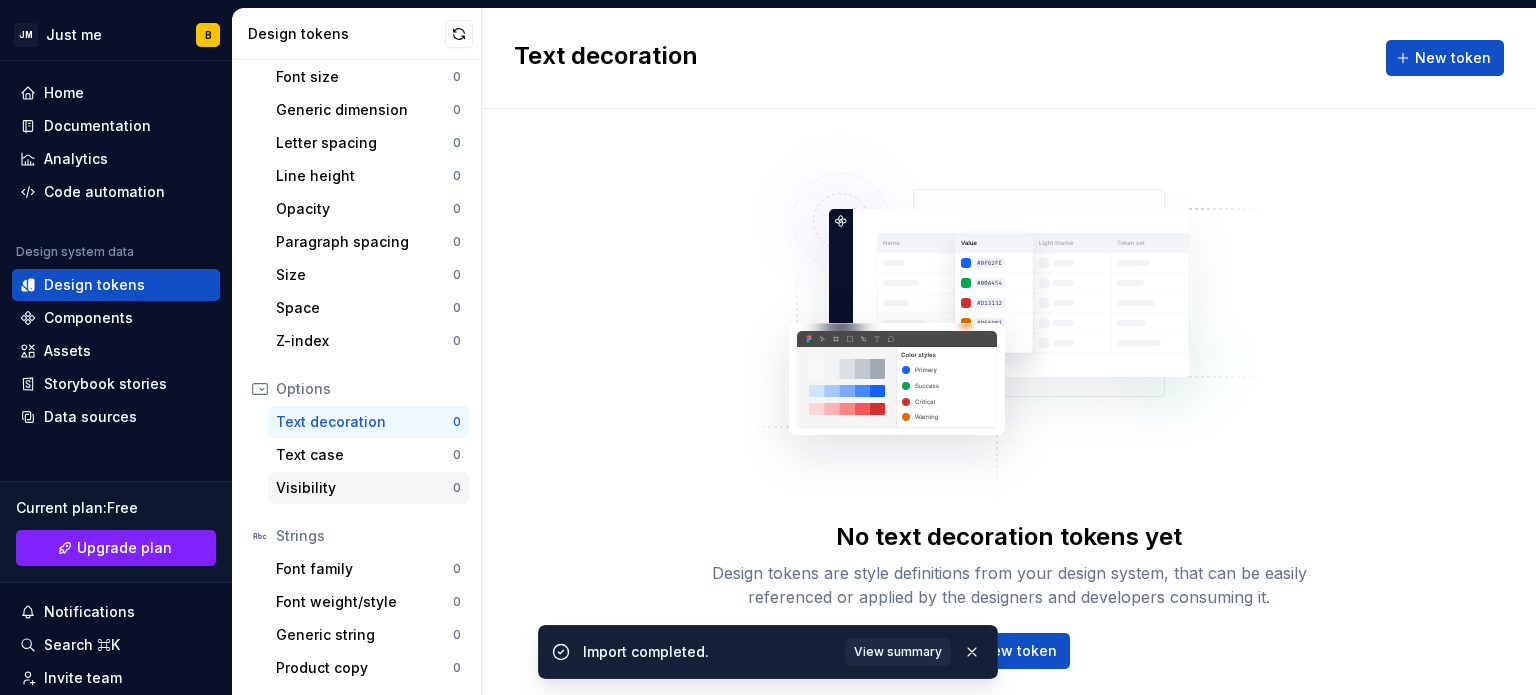 click on "Visibility" at bounding box center (364, 488) 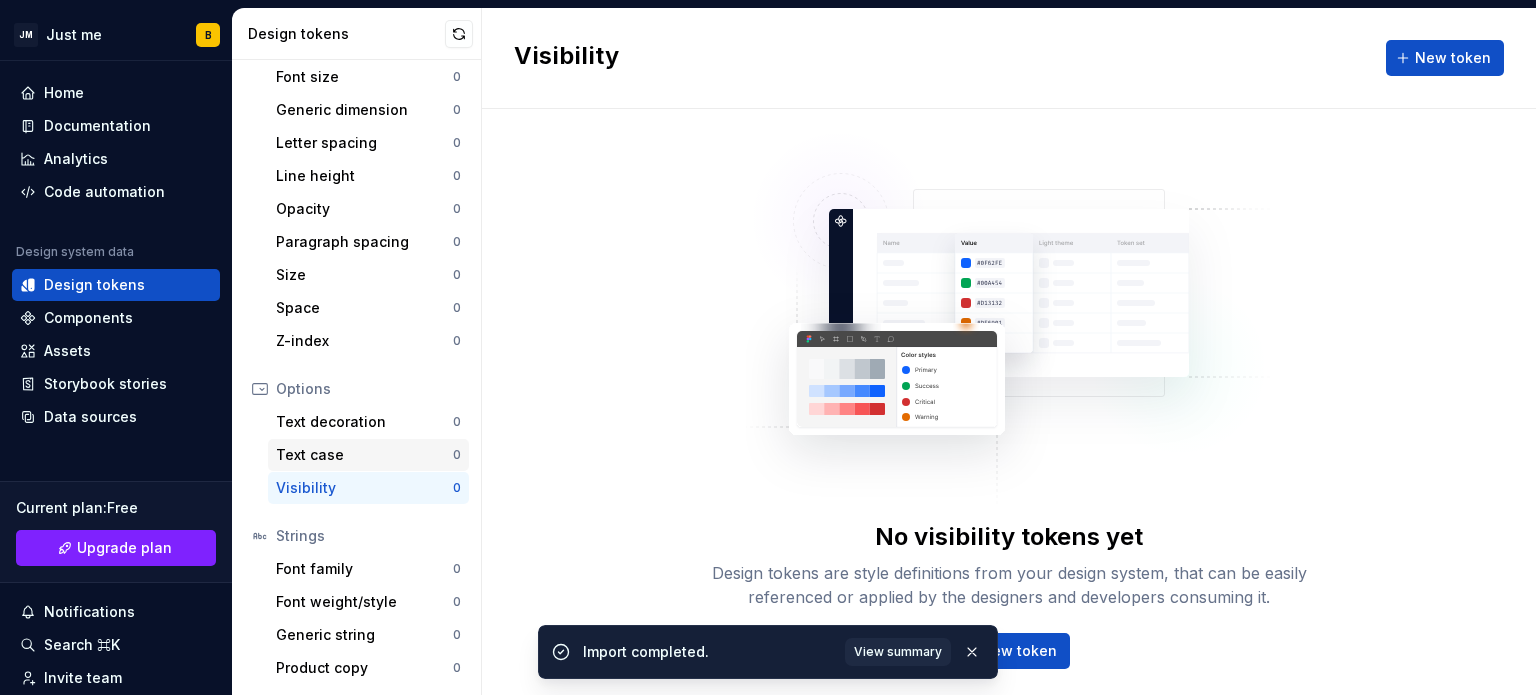 click on "Text case" at bounding box center [364, 455] 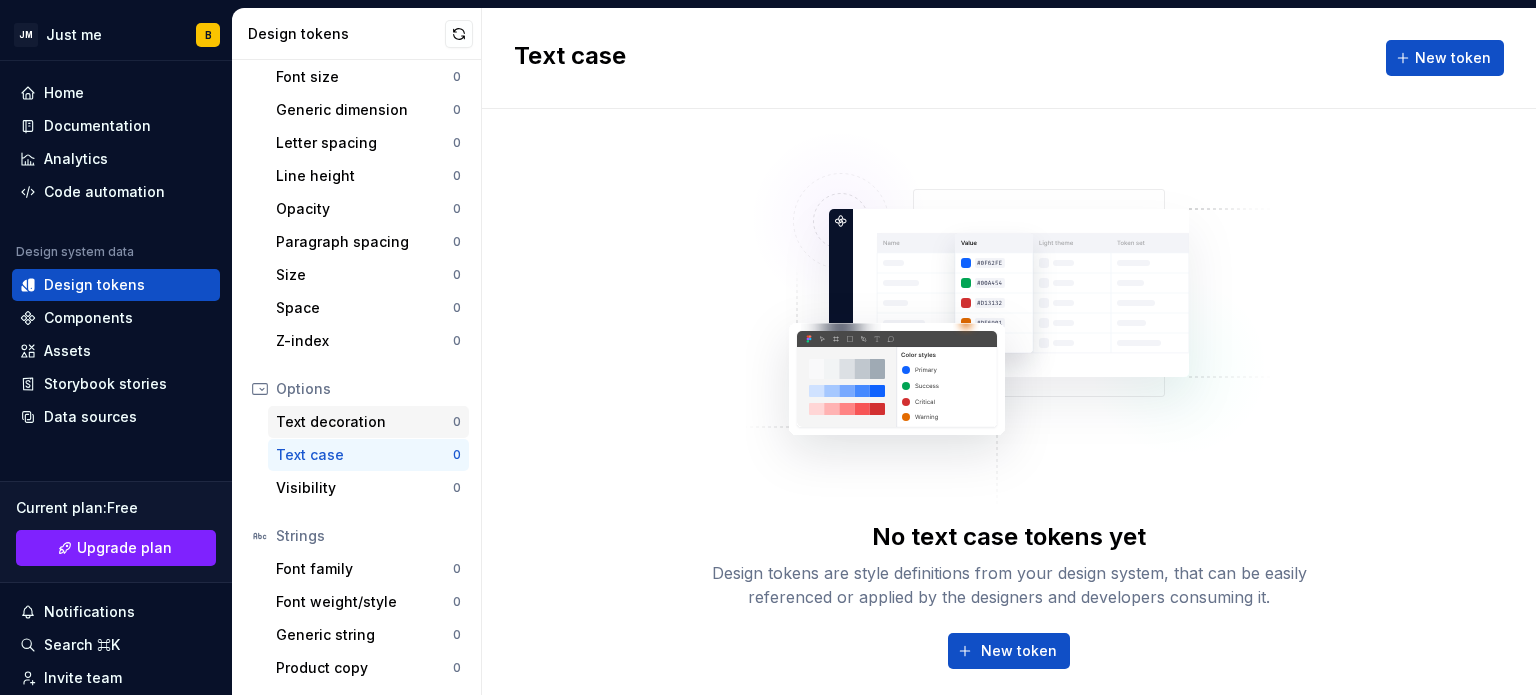 click on "Text decoration" at bounding box center (364, 422) 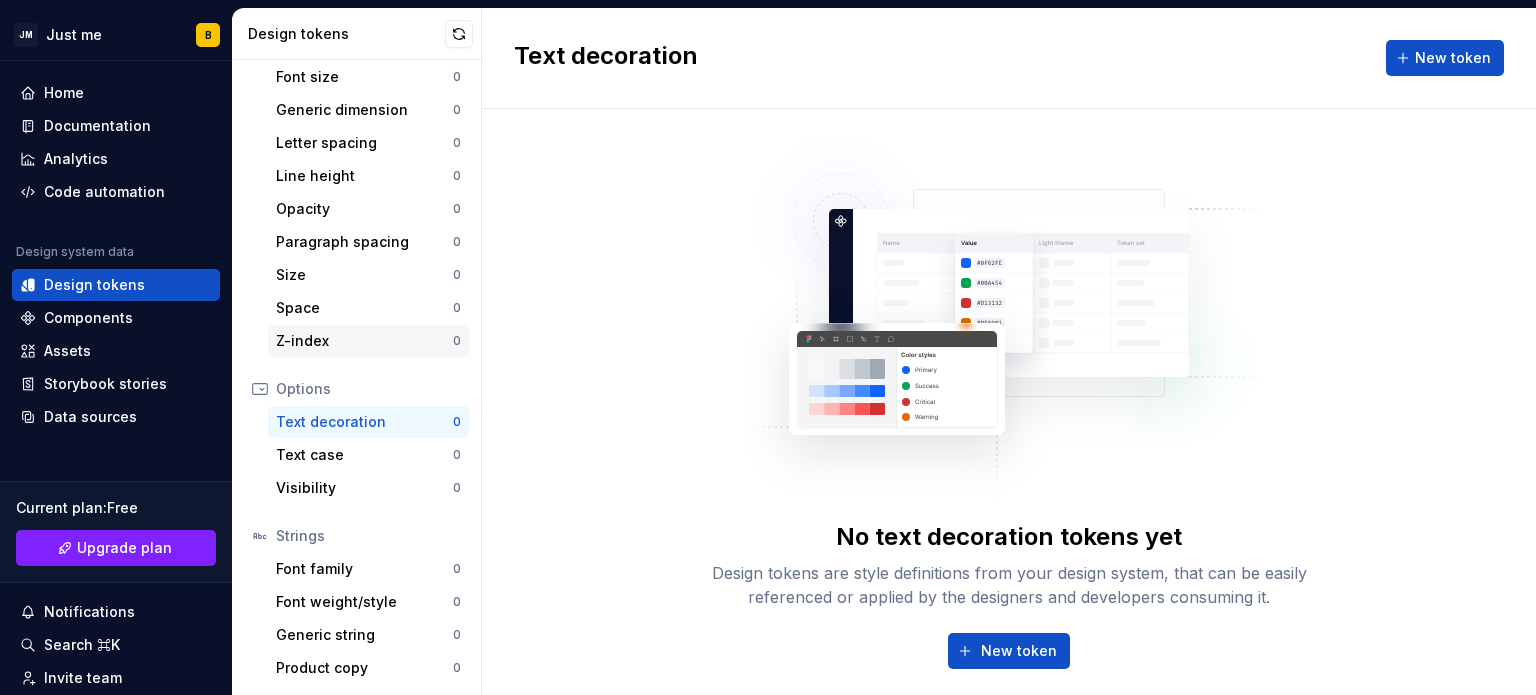 click on "Z-index" at bounding box center (364, 341) 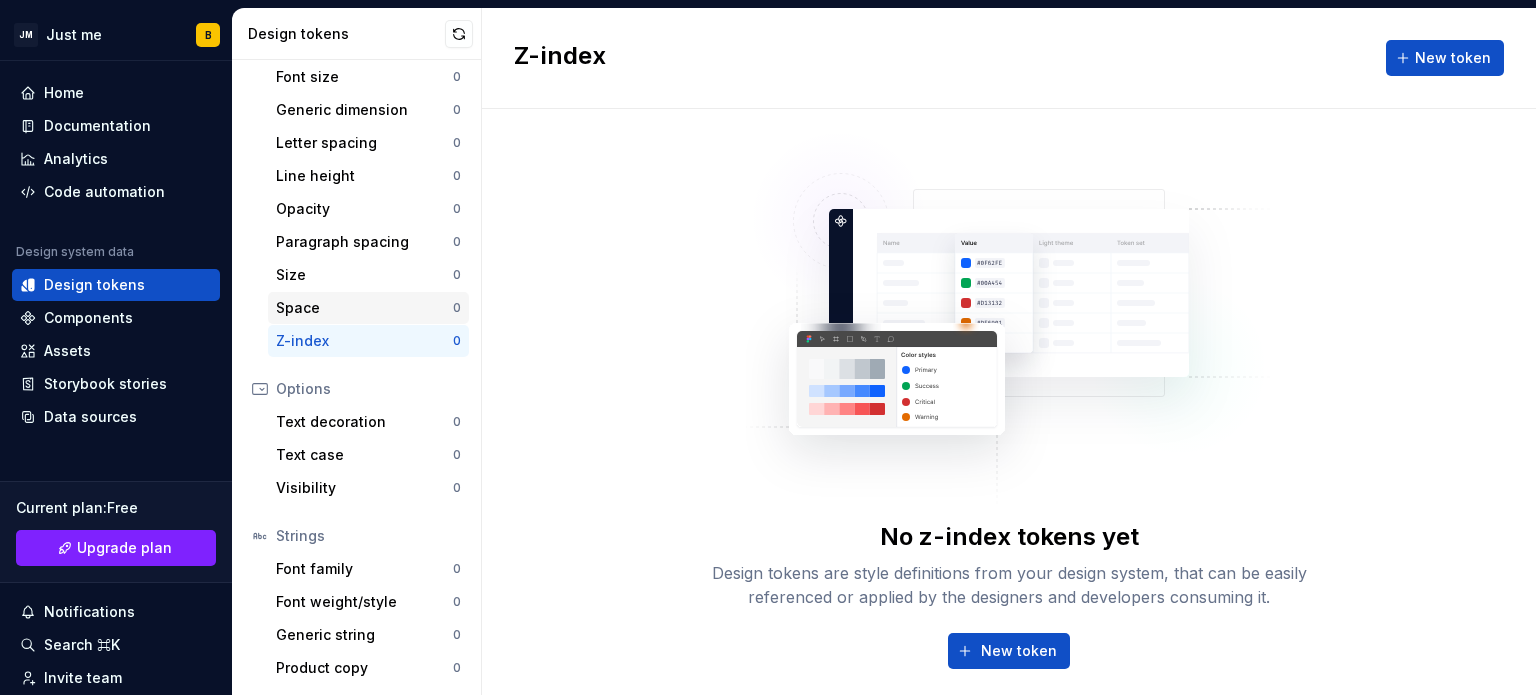click on "Space" at bounding box center [364, 308] 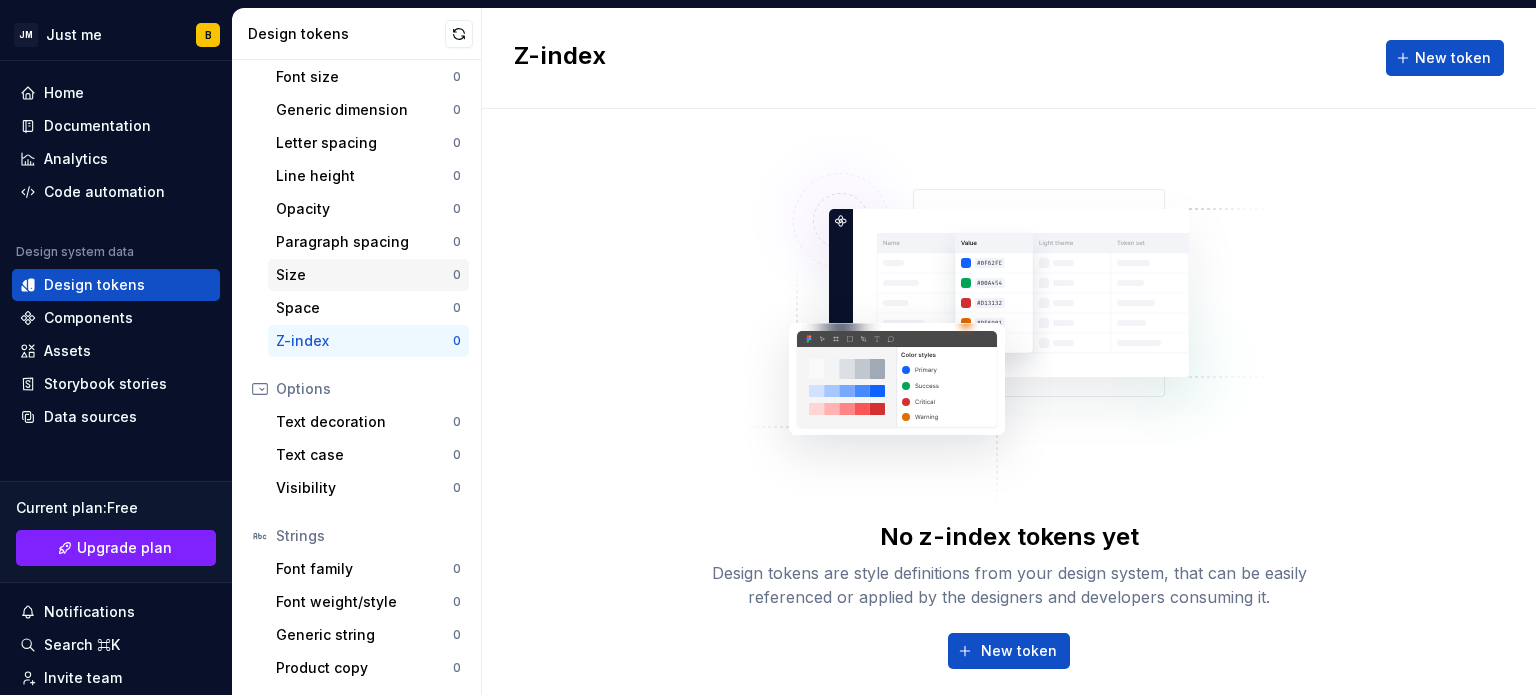 click on "Size" at bounding box center [364, 275] 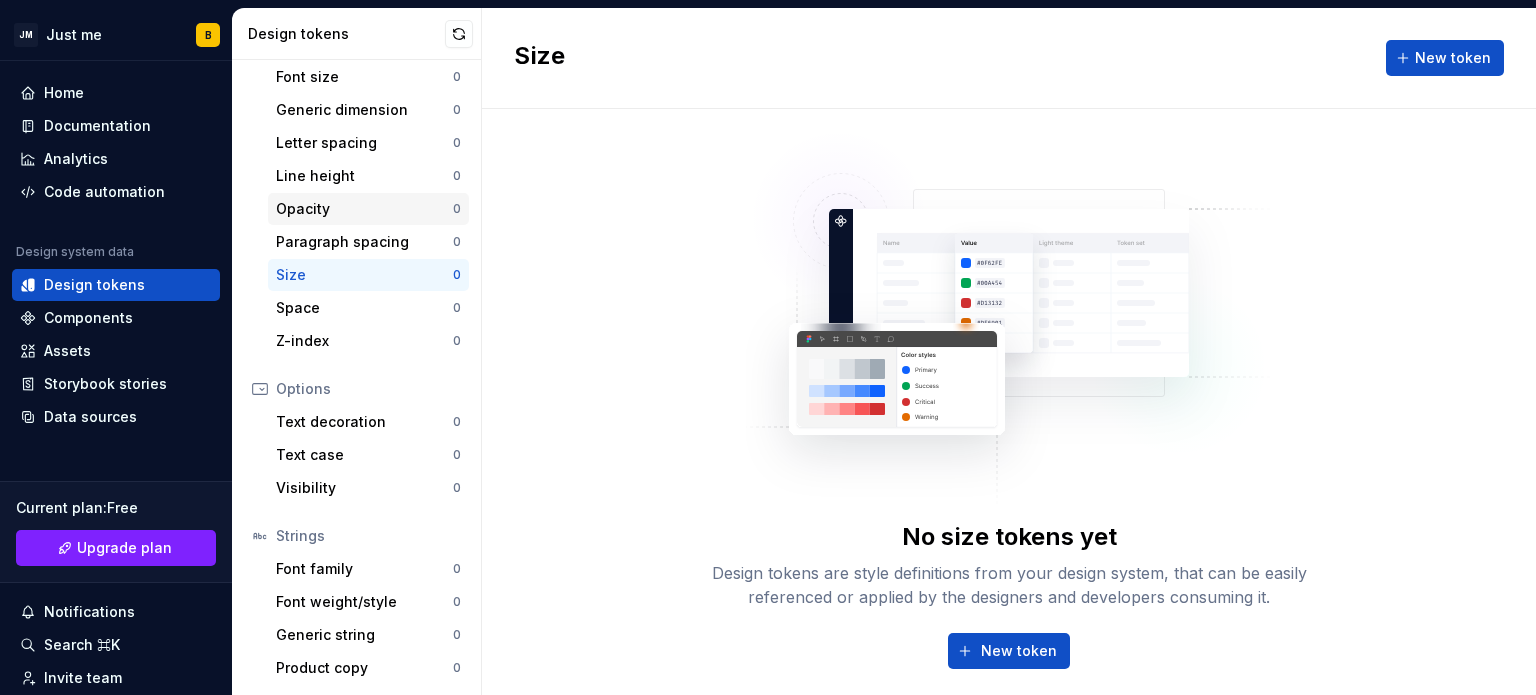 click on "Opacity 0" at bounding box center (368, 209) 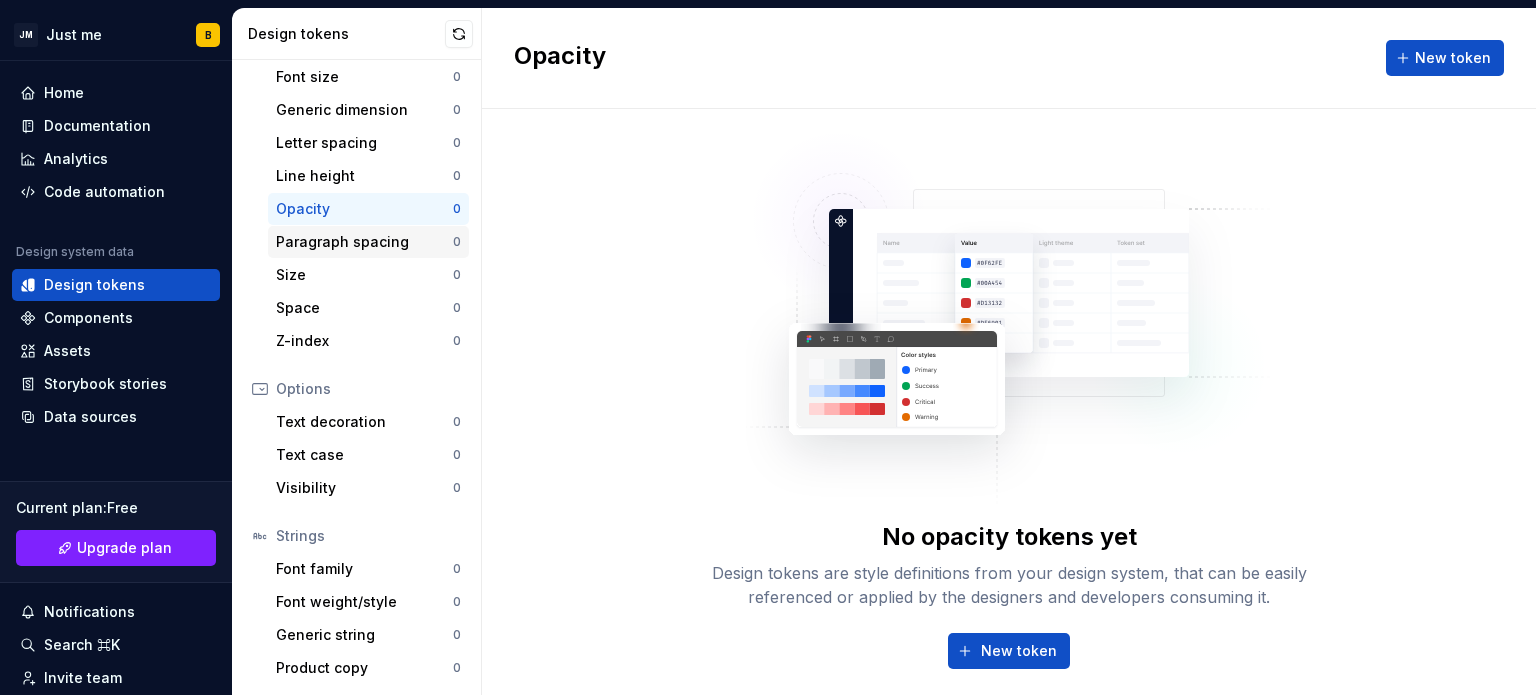 click on "Paragraph spacing" at bounding box center (364, 242) 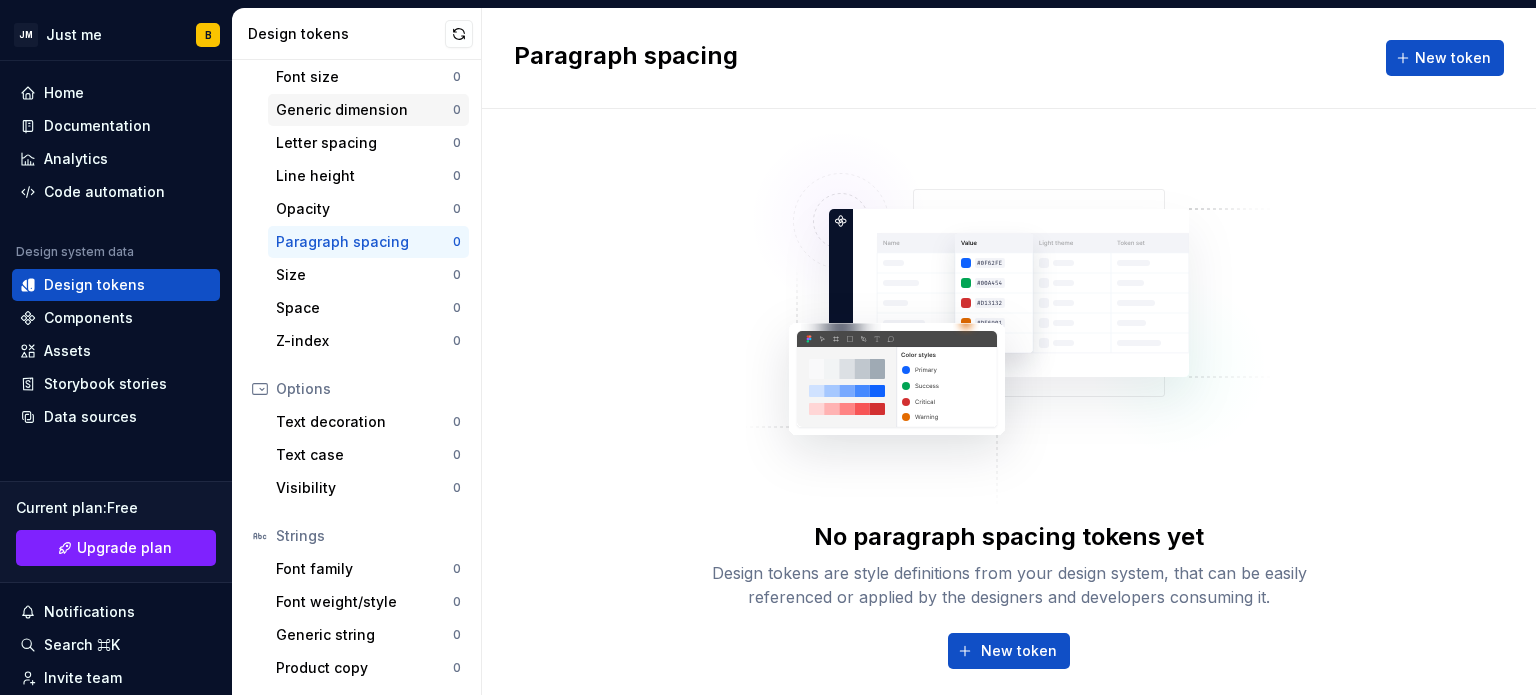 drag, startPoint x: 355, startPoint y: 141, endPoint x: 354, endPoint y: 113, distance: 28.01785 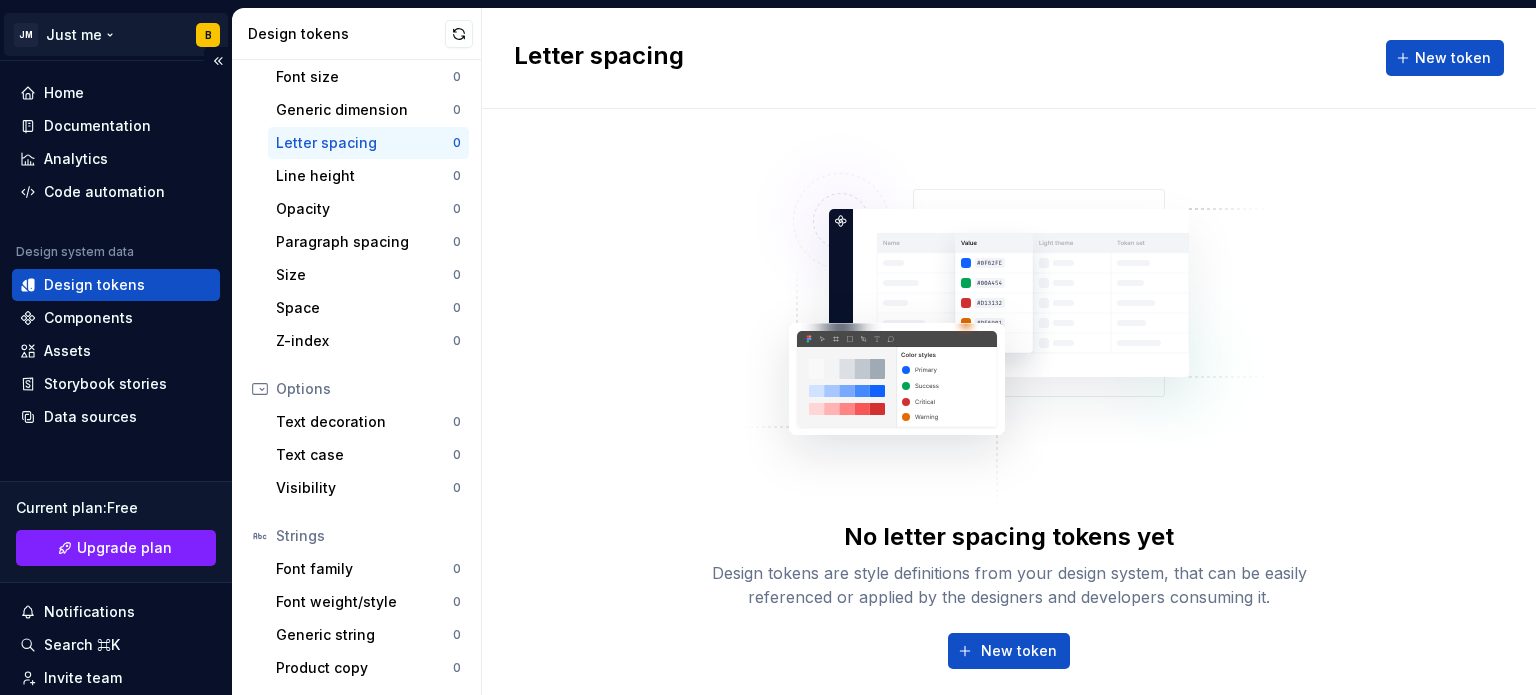 click on "JM Just me B Home Documentation Analytics Code automation Design system data Design tokens Components Assets Storybook stories Data sources Current plan :  Free Upgrade plan Notifications Search ⌘K Invite team Settings Contact support Help Design tokens All tokens Collections Colors 0 Typography 0 Shadows 0 Borders 0 Gradients 0 Blurs 0 Dimensions Border radius 0 Border width 0 Duration 0 Font size 0 Generic dimension 0 Letter spacing 0 Line height 0 Opacity 0 Paragraph spacing 0 Size 0 Space 0 Z-index 0 Options Text decoration 0 Text case 0 Visibility 0 Strings Font family 0 Font weight/style 0 Generic string 0 Product copy 0 Letter spacing New token No letter spacing tokens yet Design tokens are style definitions from your design system, that can be easily referenced or applied by the designers and developers consuming it. New token Learn more about design tokens   *" at bounding box center [768, 347] 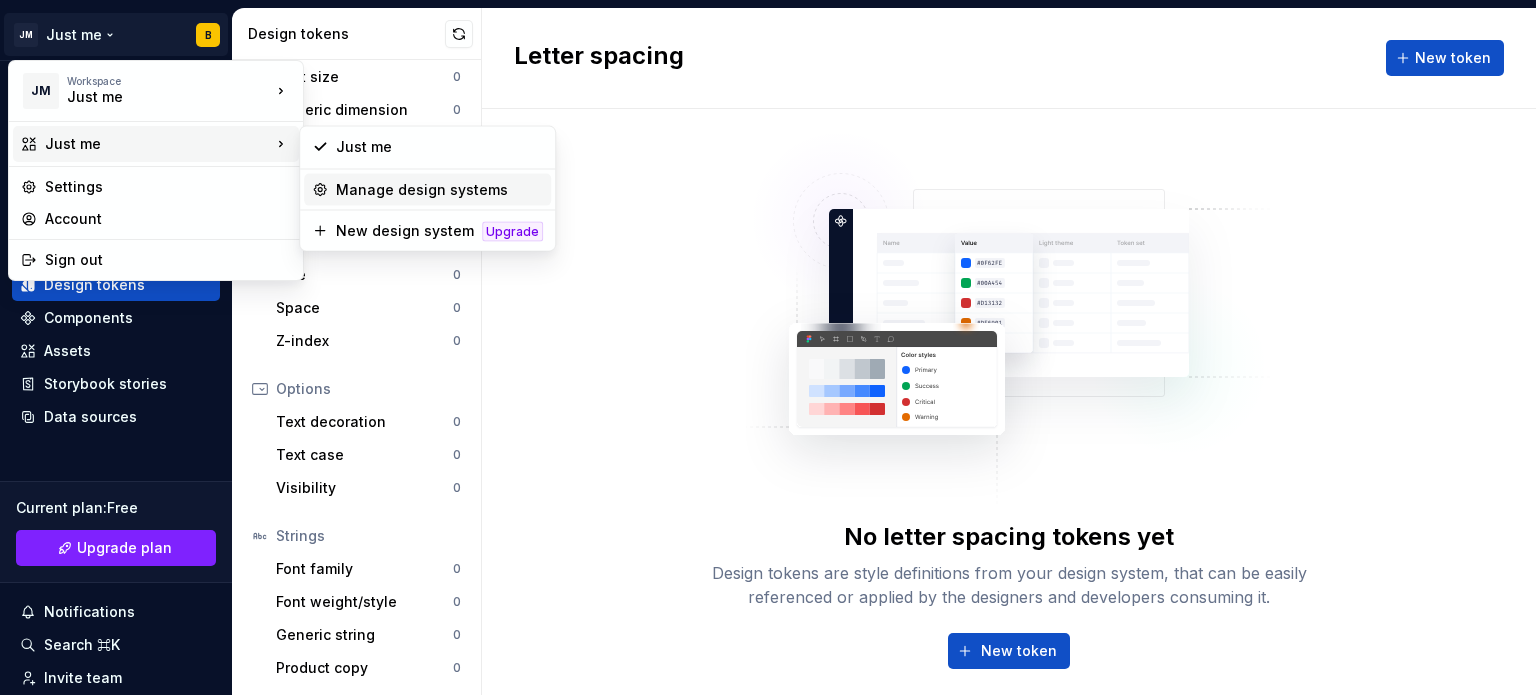 click on "Manage design systems" at bounding box center [439, 190] 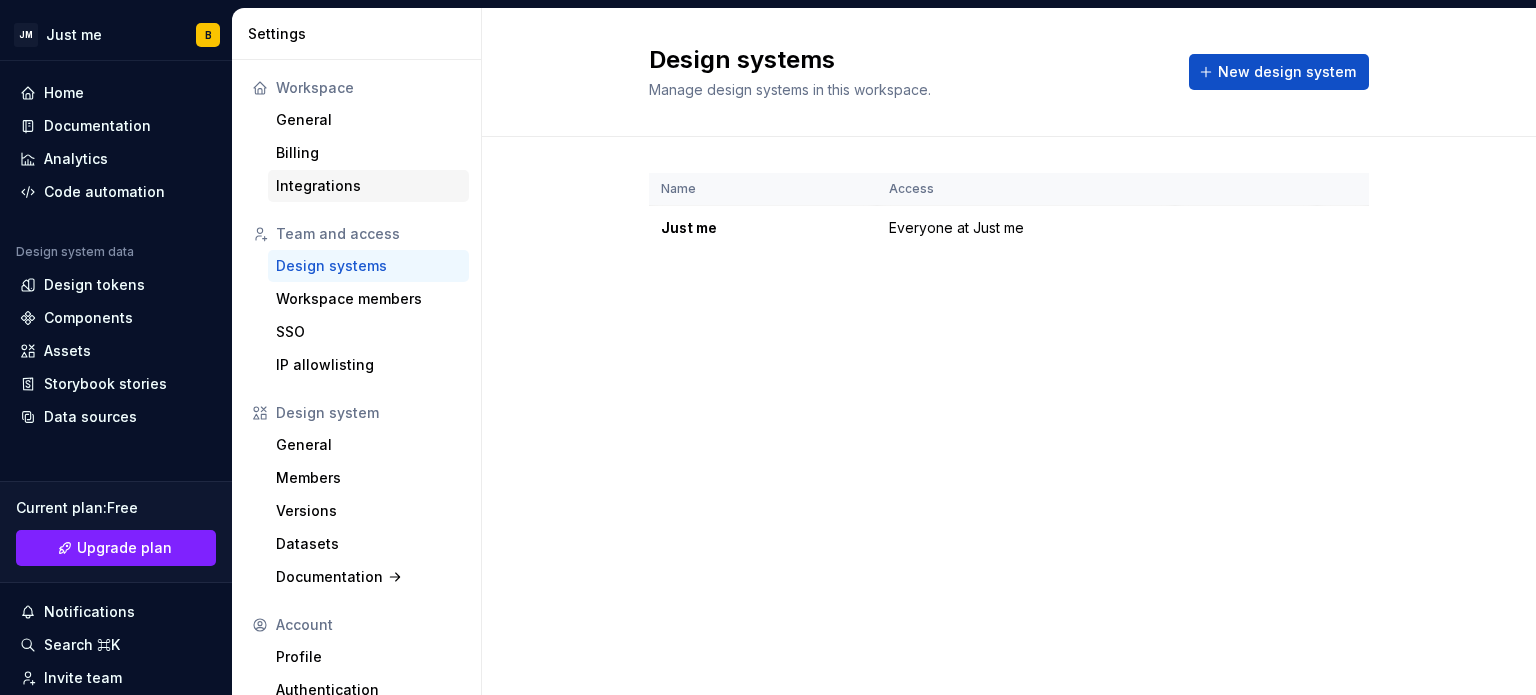 click on "Integrations" at bounding box center [368, 186] 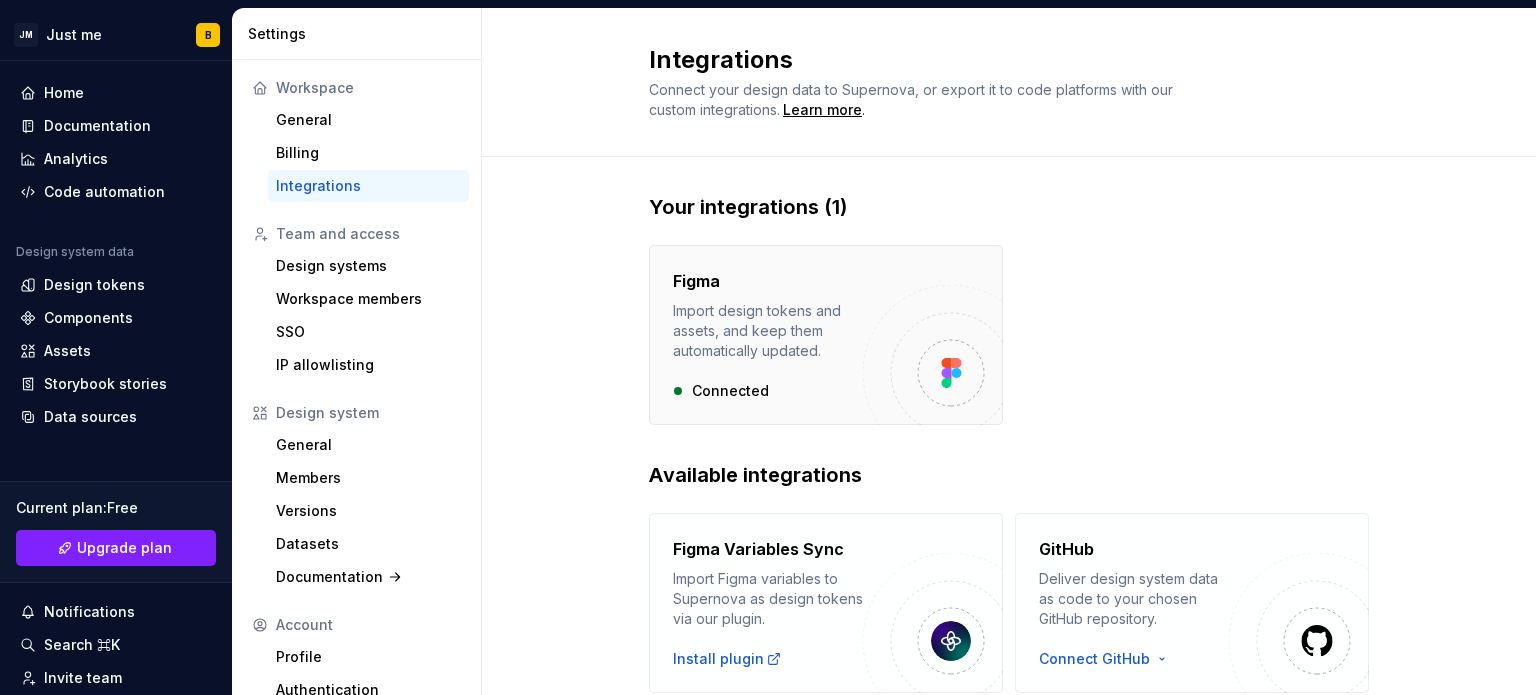 click on "Import design tokens and assets, and keep them automatically updated." at bounding box center (768, 331) 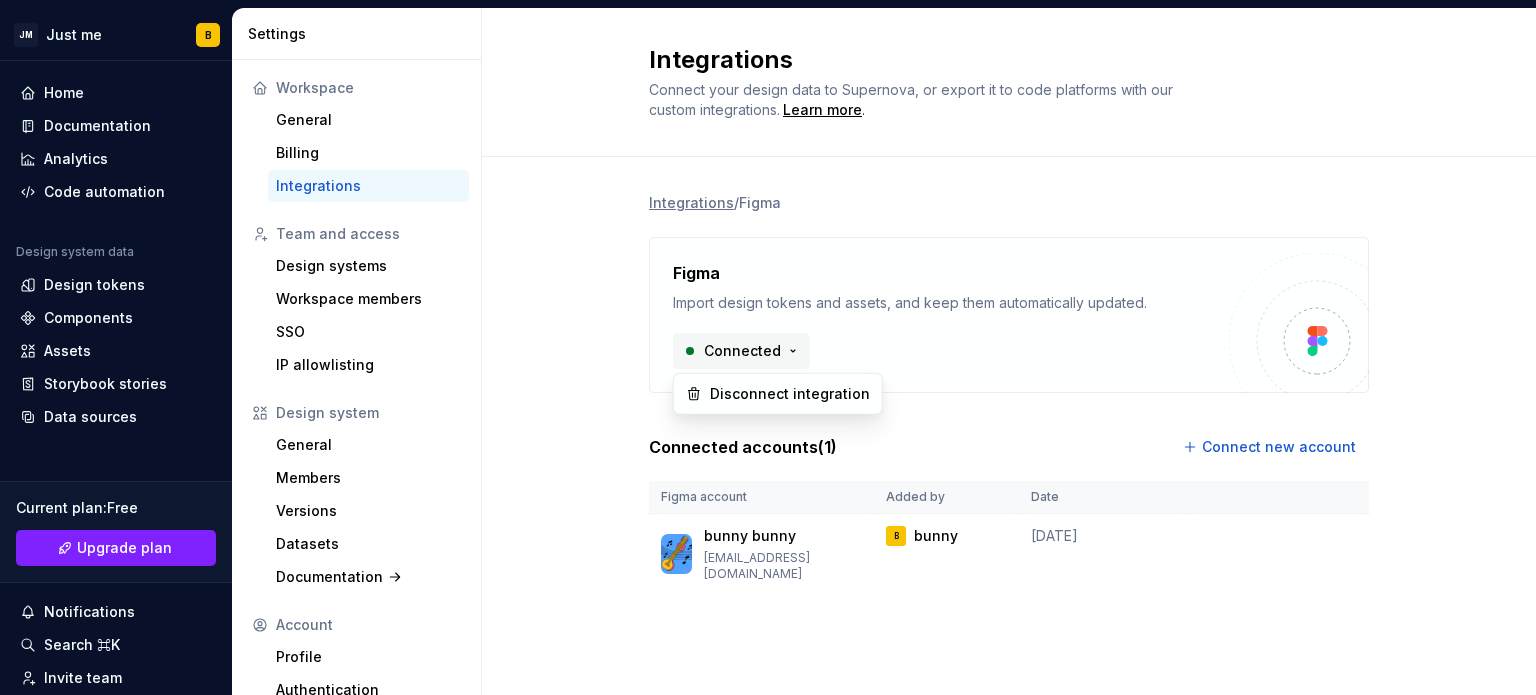click on "JM Just me B Home Documentation Analytics Code automation Design system data Design tokens Components Assets Storybook stories Data sources Current plan :  Free Upgrade plan Notifications Search ⌘K Invite team Settings Contact support Help Settings Workspace General Billing Integrations Team and access Design systems Workspace members SSO IP allowlisting Design system General Members Versions Datasets Documentation Account Profile Authentication Notifications Integrations Connect your design data to Supernova, or export it to code platforms with our
custom integrations.   Learn more . Integrations  /  Figma Figma Import design tokens and assets, and keep them automatically updated. Connected Connected accounts  ( 1 ) Connect new account Figma account Added by Date bunny bunny bb7717422@gmail.com B bunny July 09, 2025   * Disconnect integration" at bounding box center (768, 347) 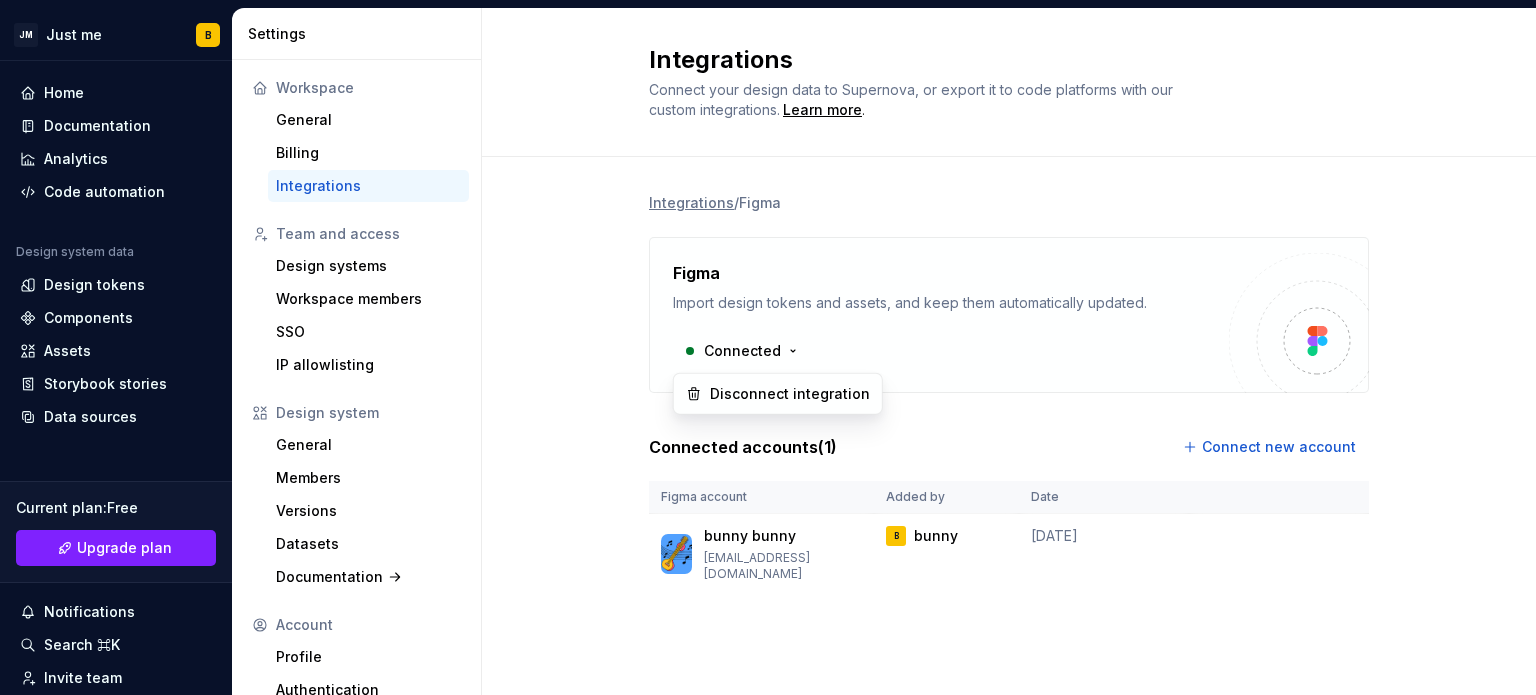 click on "JM Just me B Home Documentation Analytics Code automation Design system data Design tokens Components Assets Storybook stories Data sources Current plan :  Free Upgrade plan Notifications Search ⌘K Invite team Settings Contact support Help Settings Workspace General Billing Integrations Team and access Design systems Workspace members SSO IP allowlisting Design system General Members Versions Datasets Documentation Account Profile Authentication Notifications Integrations Connect your design data to Supernova, or export it to code platforms with our
custom integrations.   Learn more . Integrations  /  Figma Figma Import design tokens and assets, and keep them automatically updated. Connected Connected accounts  ( 1 ) Connect new account Figma account Added by Date bunny bunny bb7717422@gmail.com B bunny July 09, 2025   * Disconnect integration" at bounding box center (768, 347) 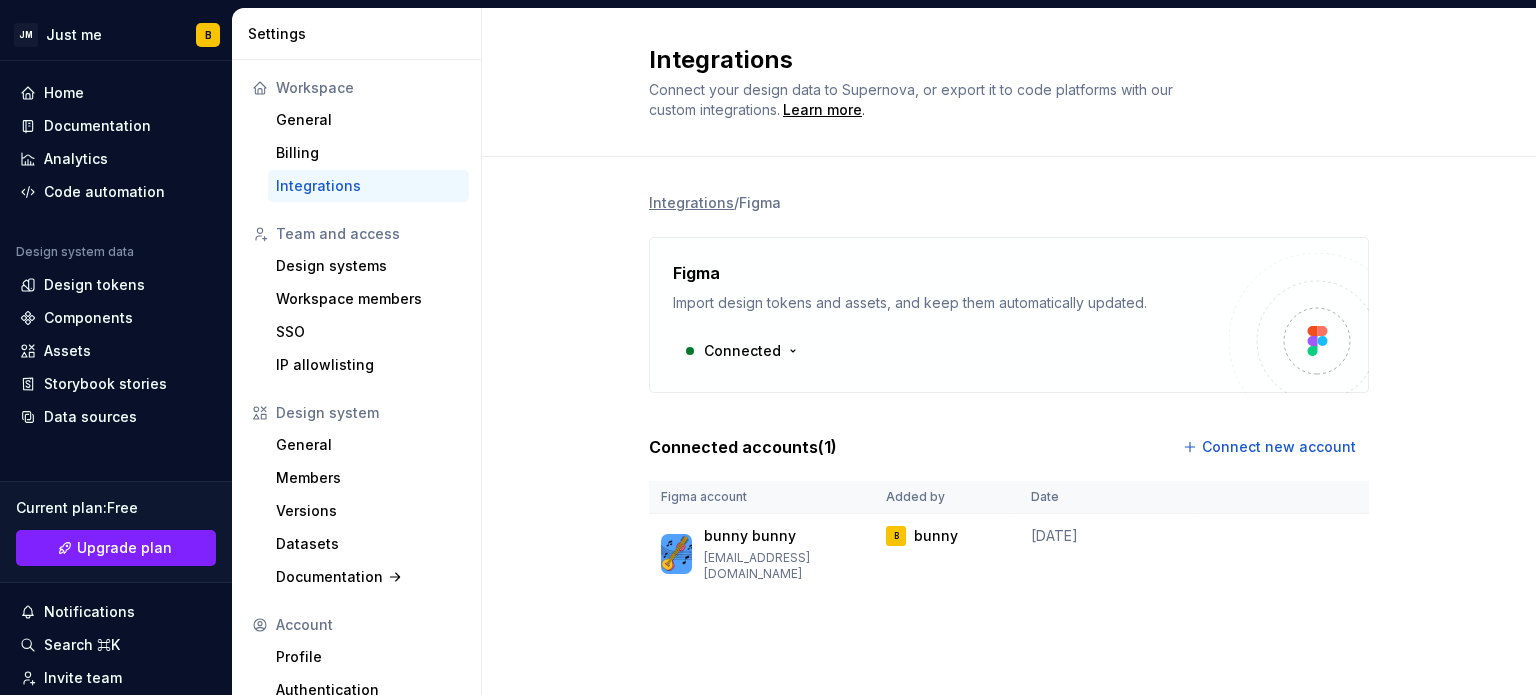 type 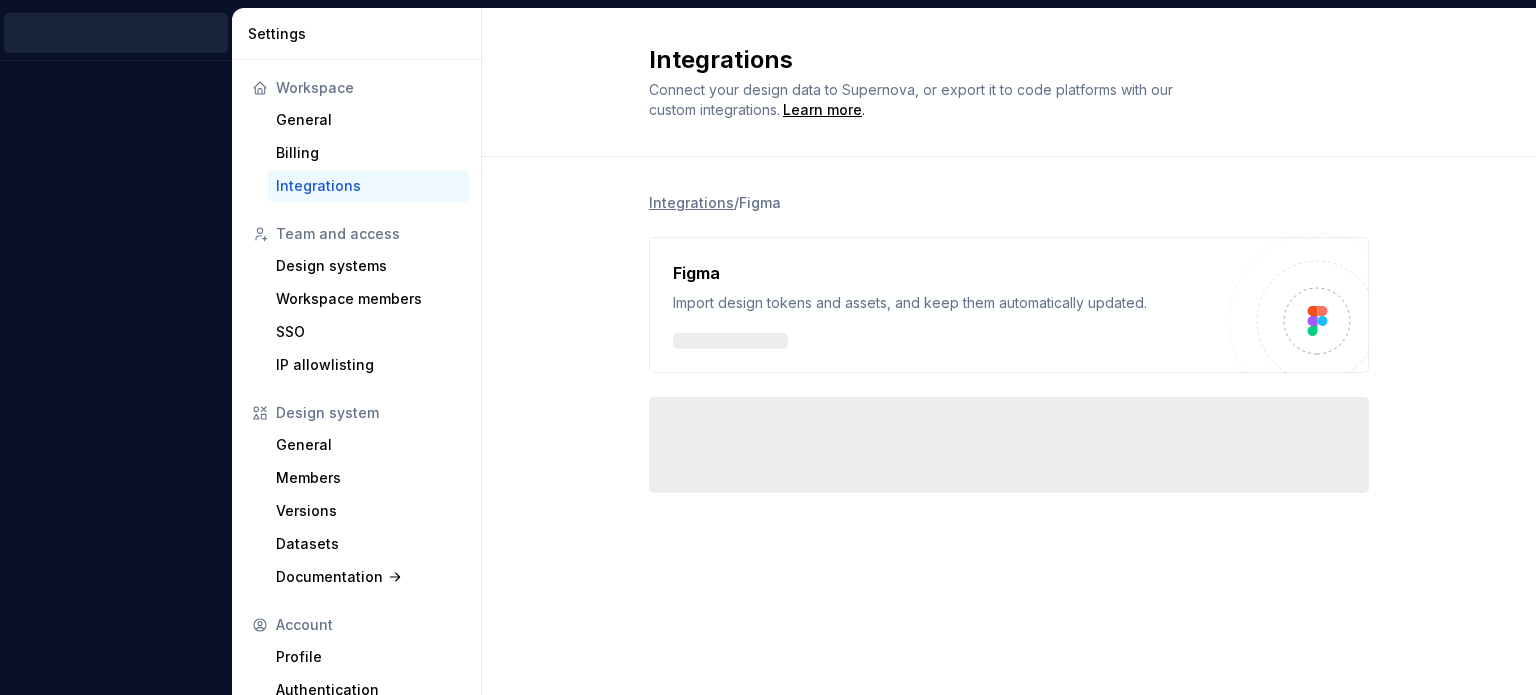 scroll, scrollTop: 0, scrollLeft: 0, axis: both 